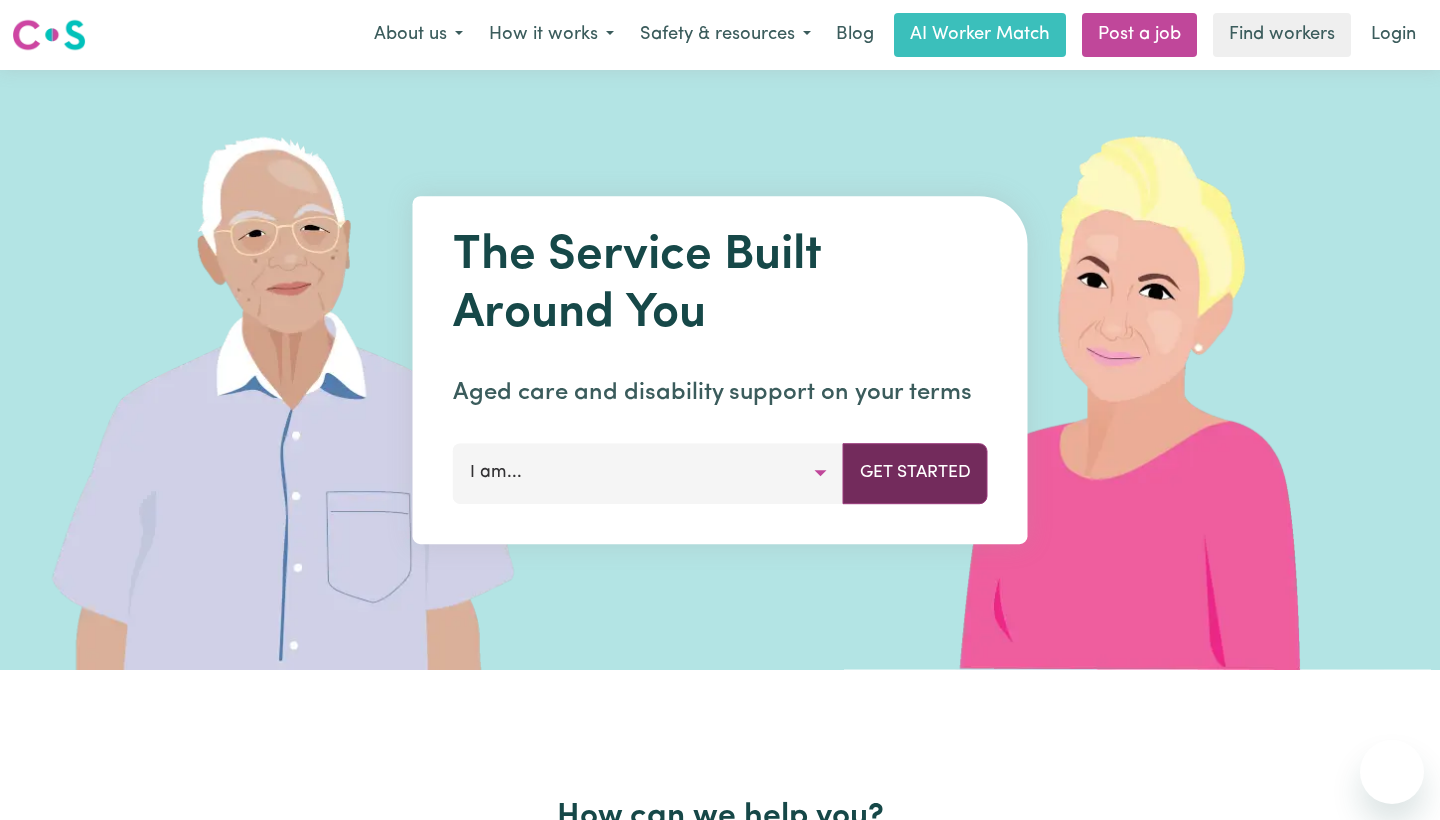 scroll, scrollTop: 0, scrollLeft: 0, axis: both 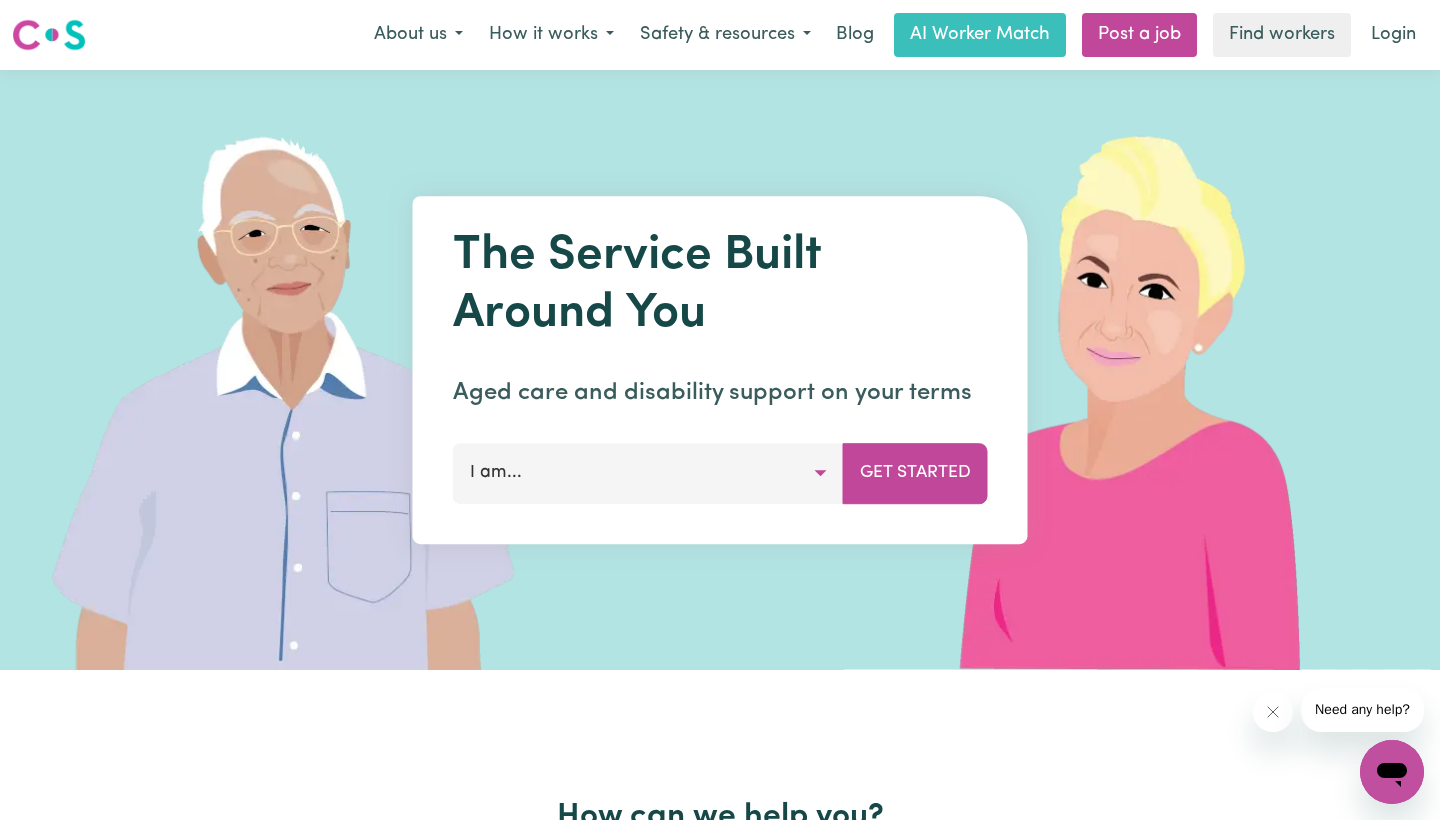 click on "I am..." at bounding box center [648, 473] 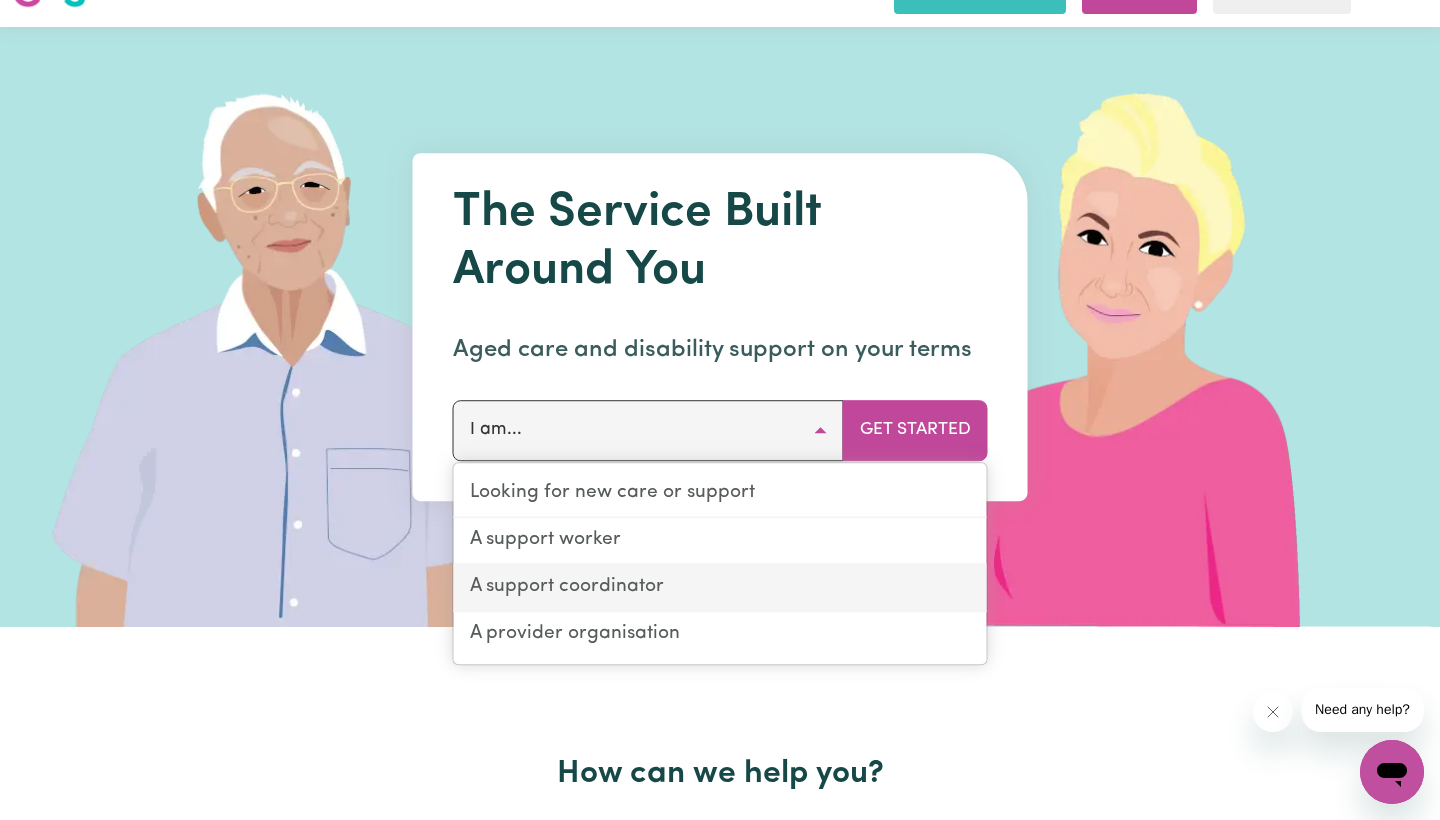 scroll, scrollTop: 44, scrollLeft: 0, axis: vertical 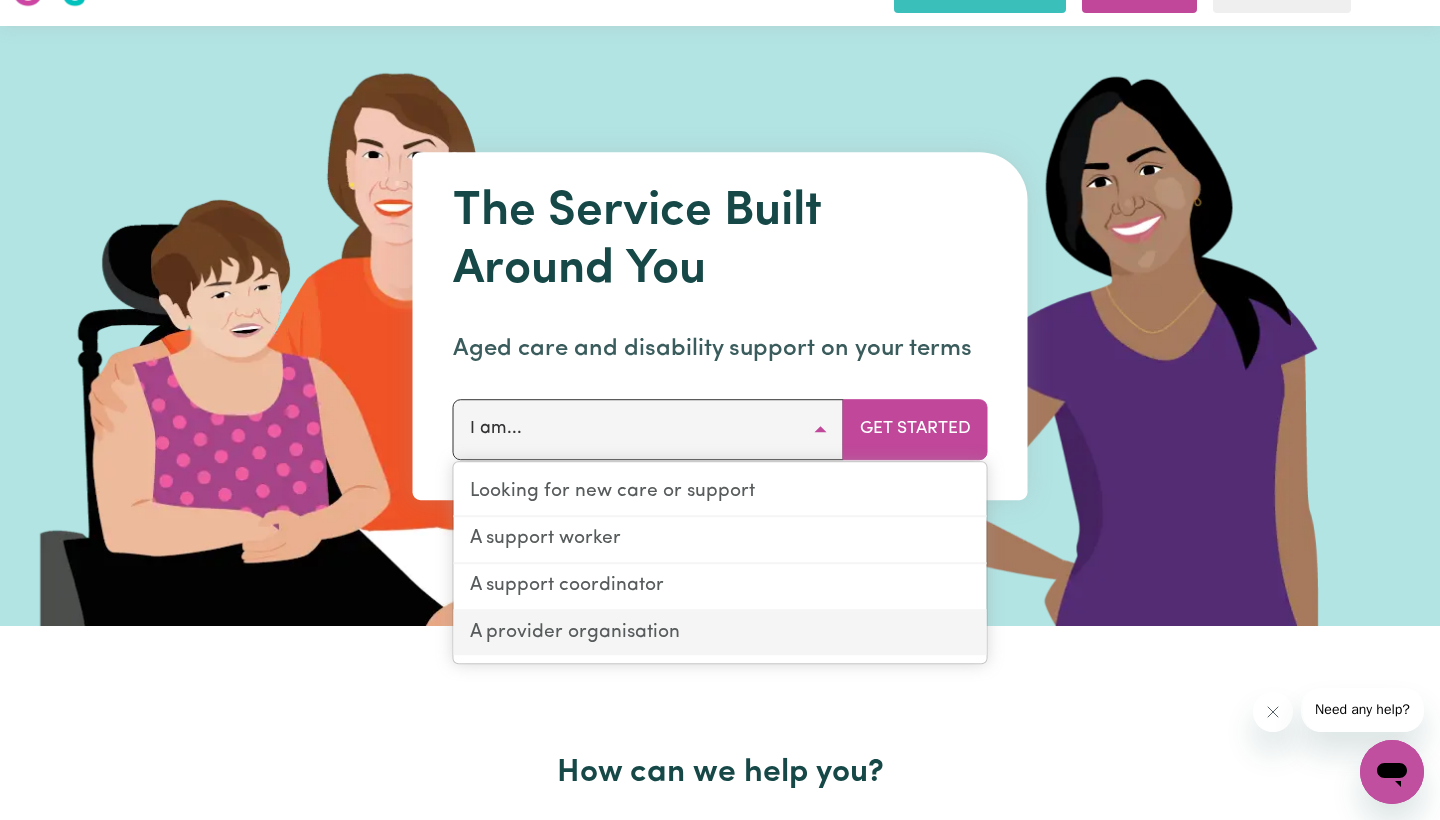click on "A provider organisation" at bounding box center [720, 633] 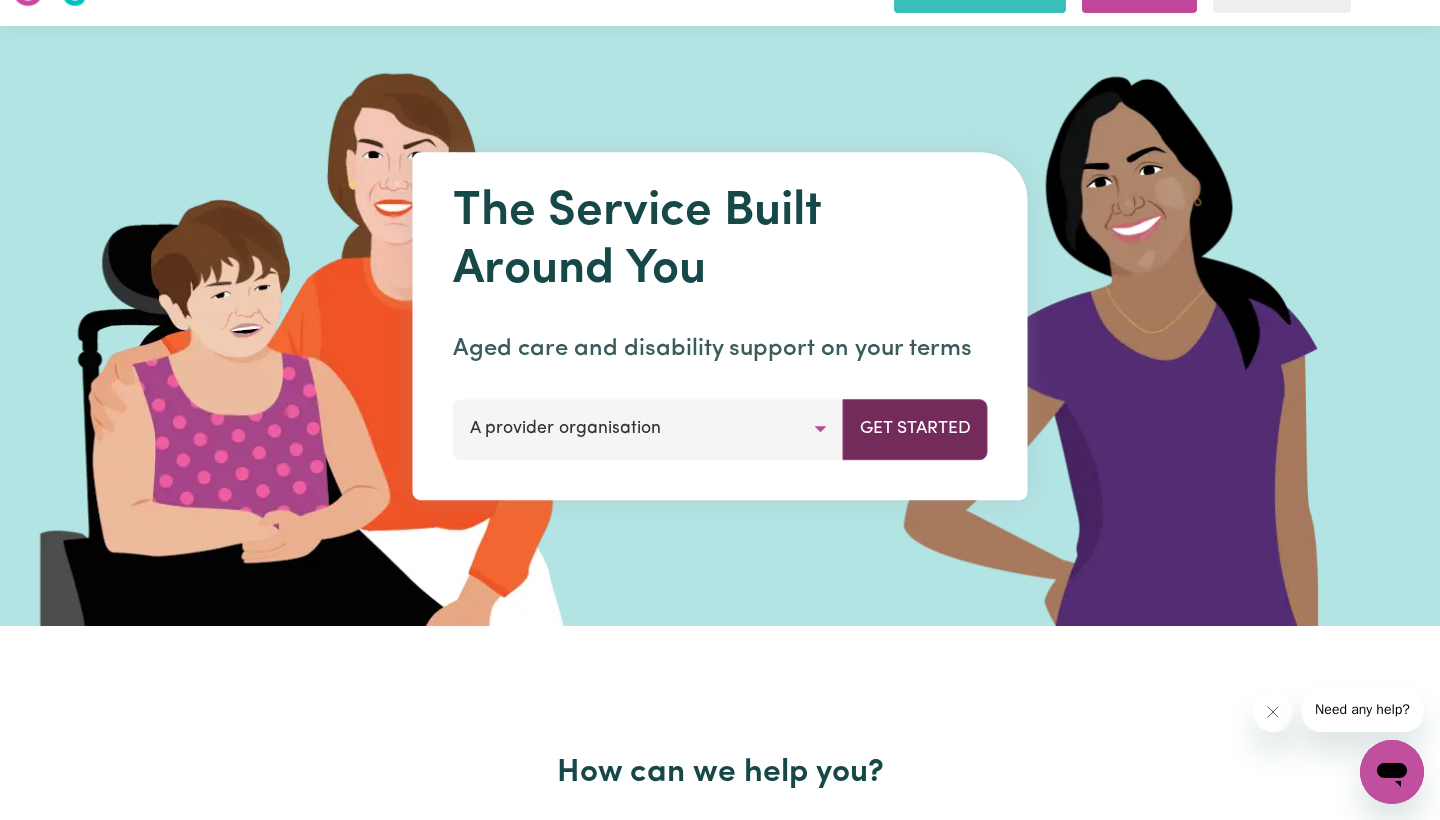 click on "Get Started" at bounding box center (915, 429) 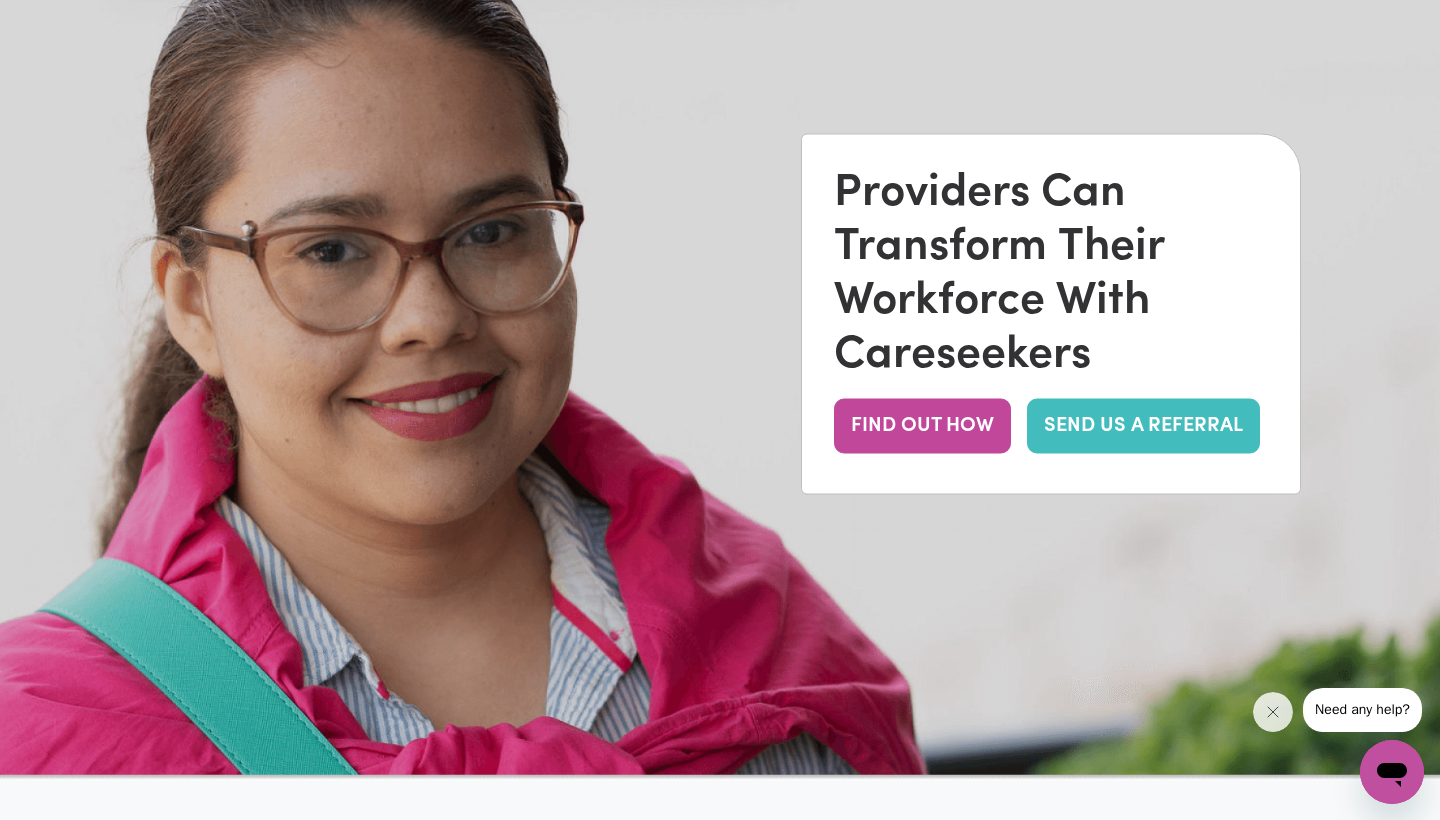 scroll, scrollTop: 110, scrollLeft: 0, axis: vertical 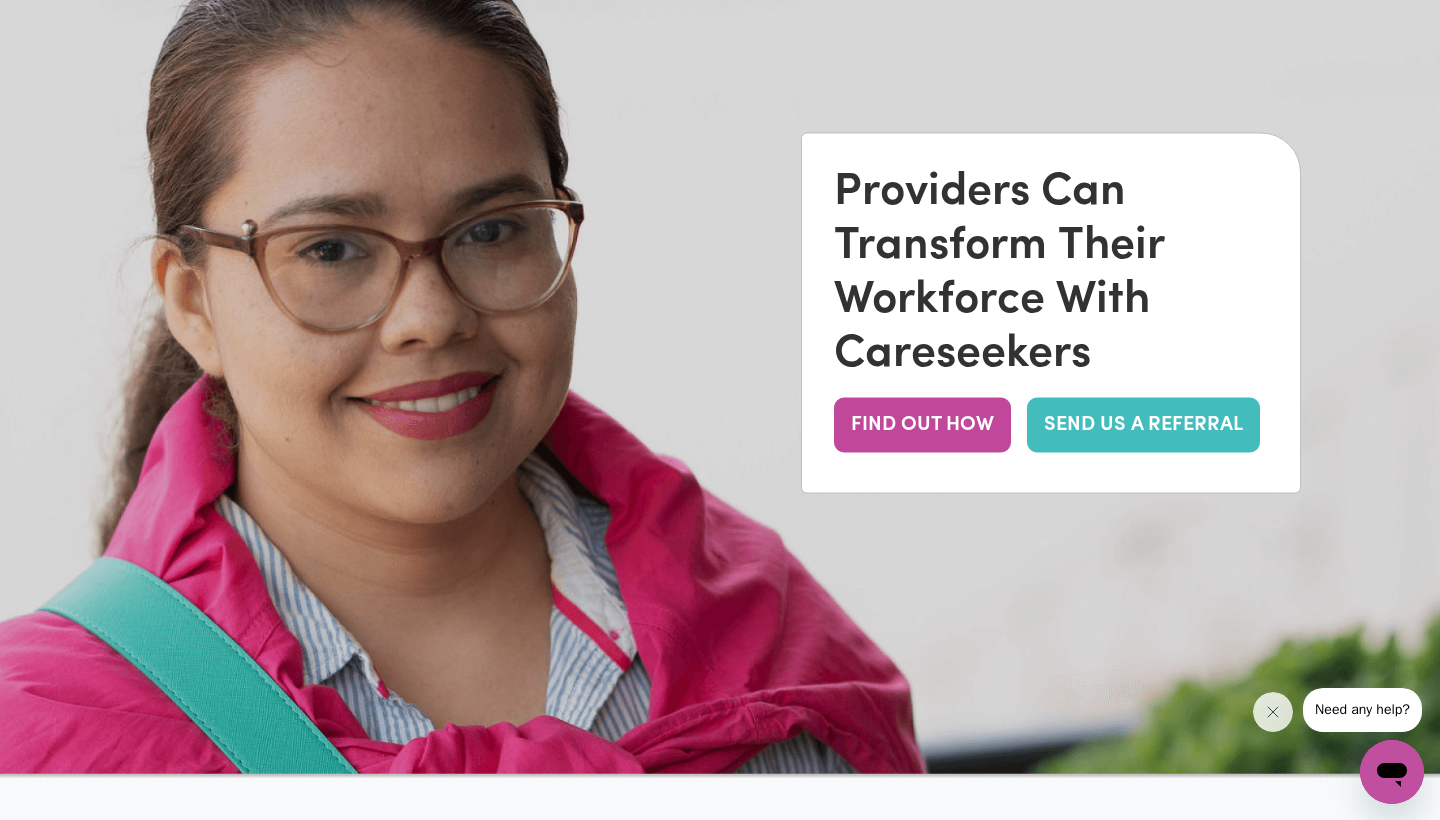 click on "SEND US A REFERRAL" at bounding box center [1143, 424] 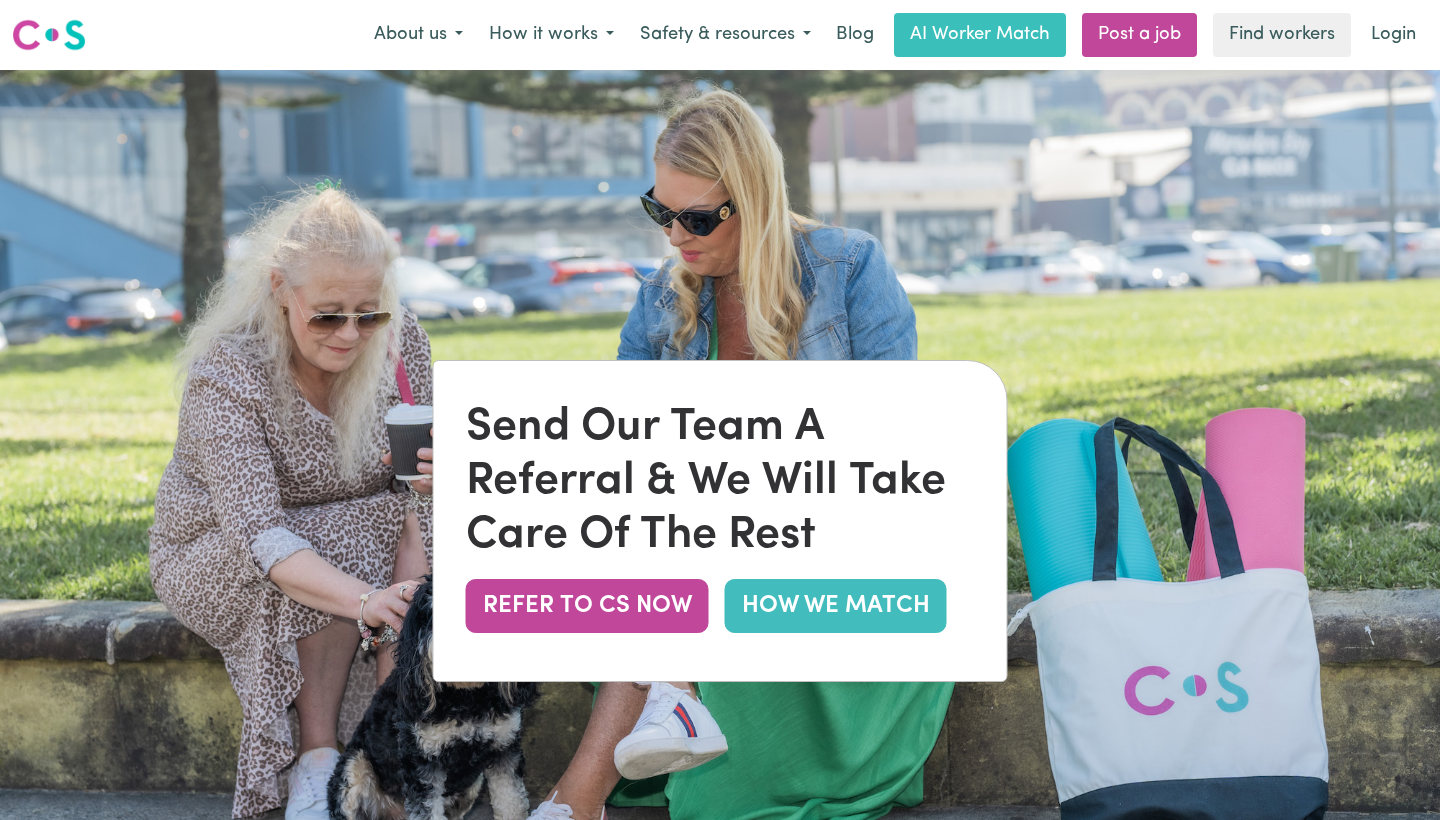 scroll, scrollTop: 0, scrollLeft: 0, axis: both 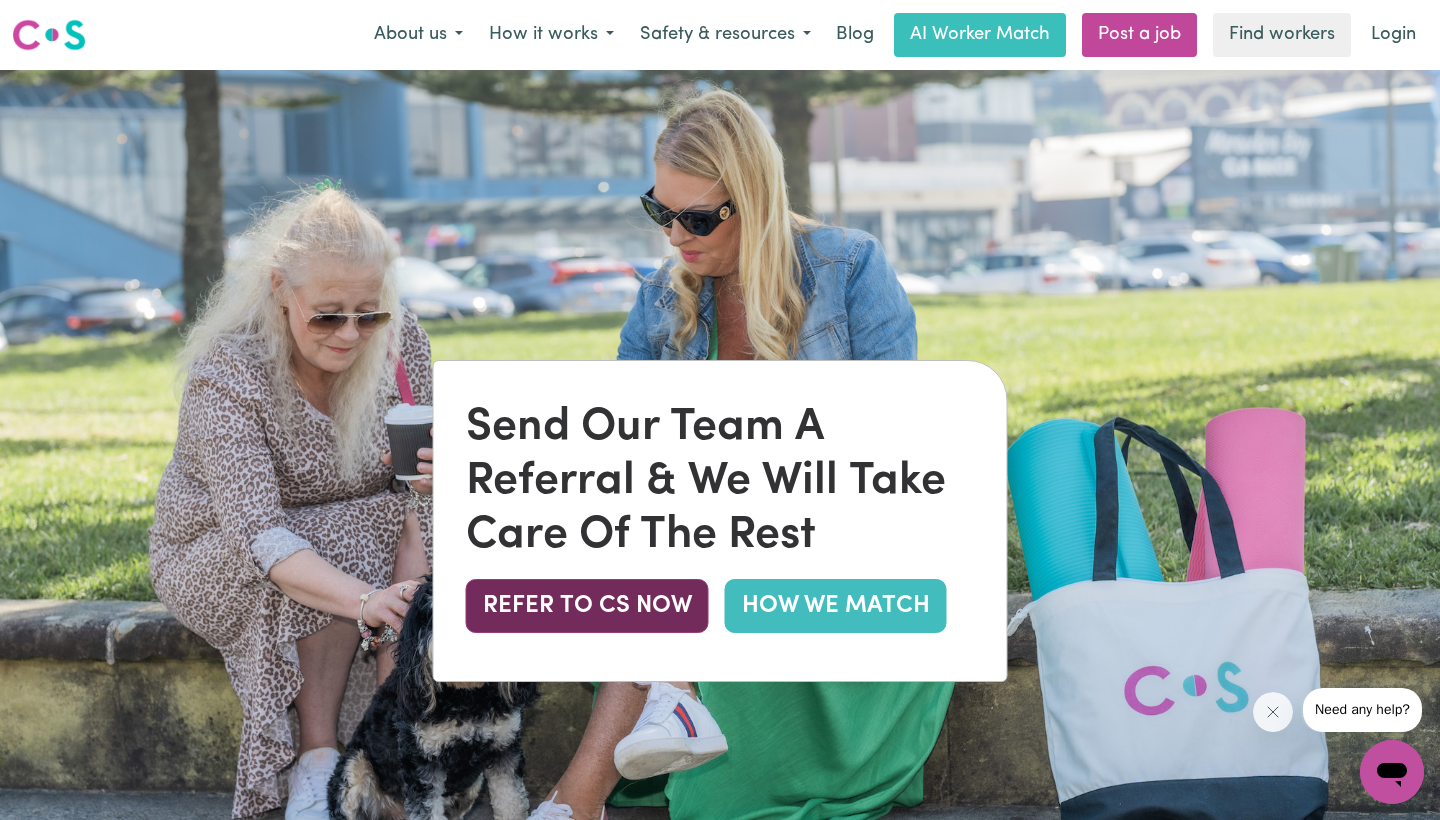 click on "REFER TO CS NOW" at bounding box center [587, 606] 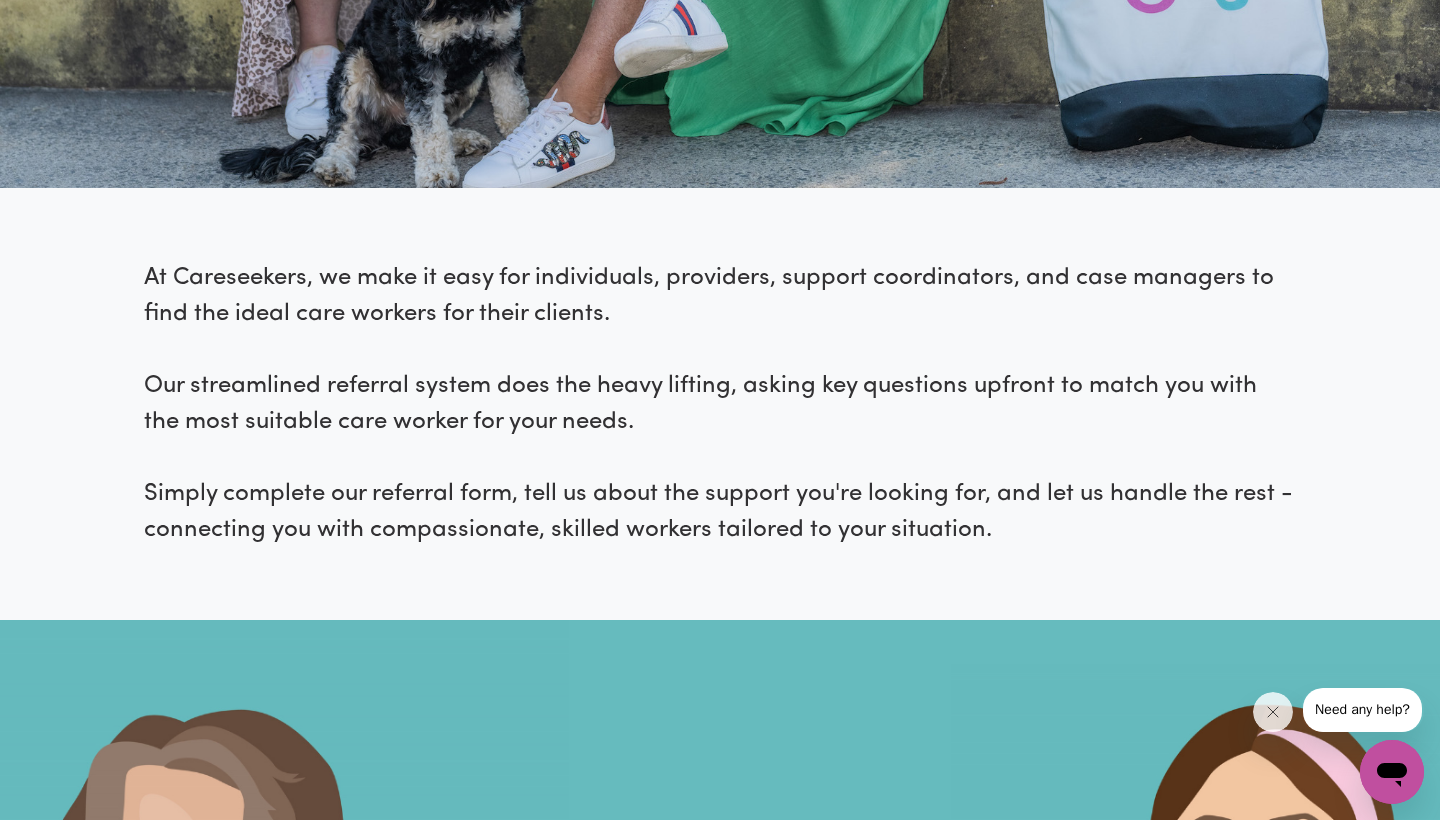 scroll, scrollTop: 1322, scrollLeft: 0, axis: vertical 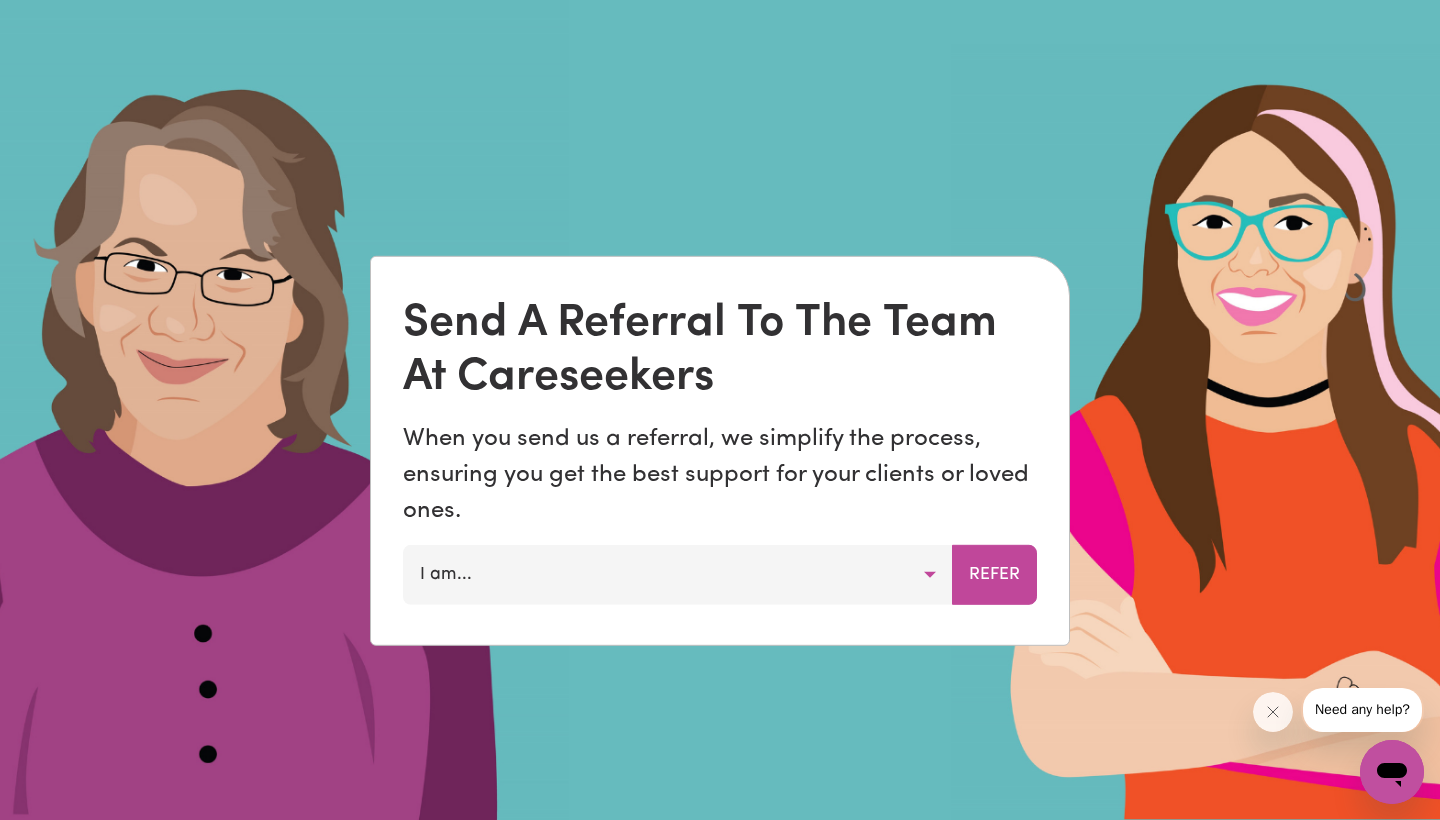 click on "I am..." at bounding box center [678, 575] 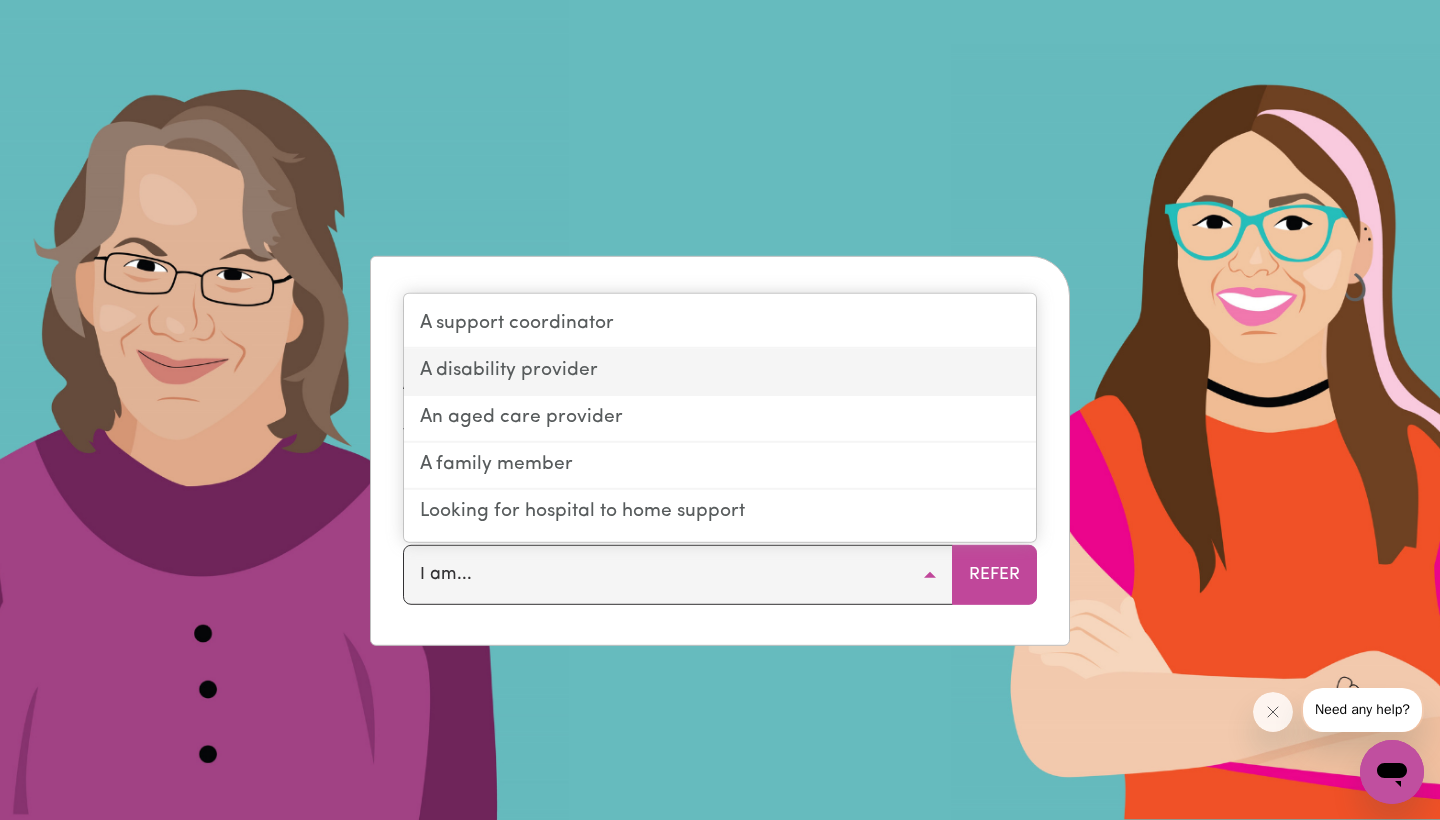 click on "A disability provider" at bounding box center (720, 372) 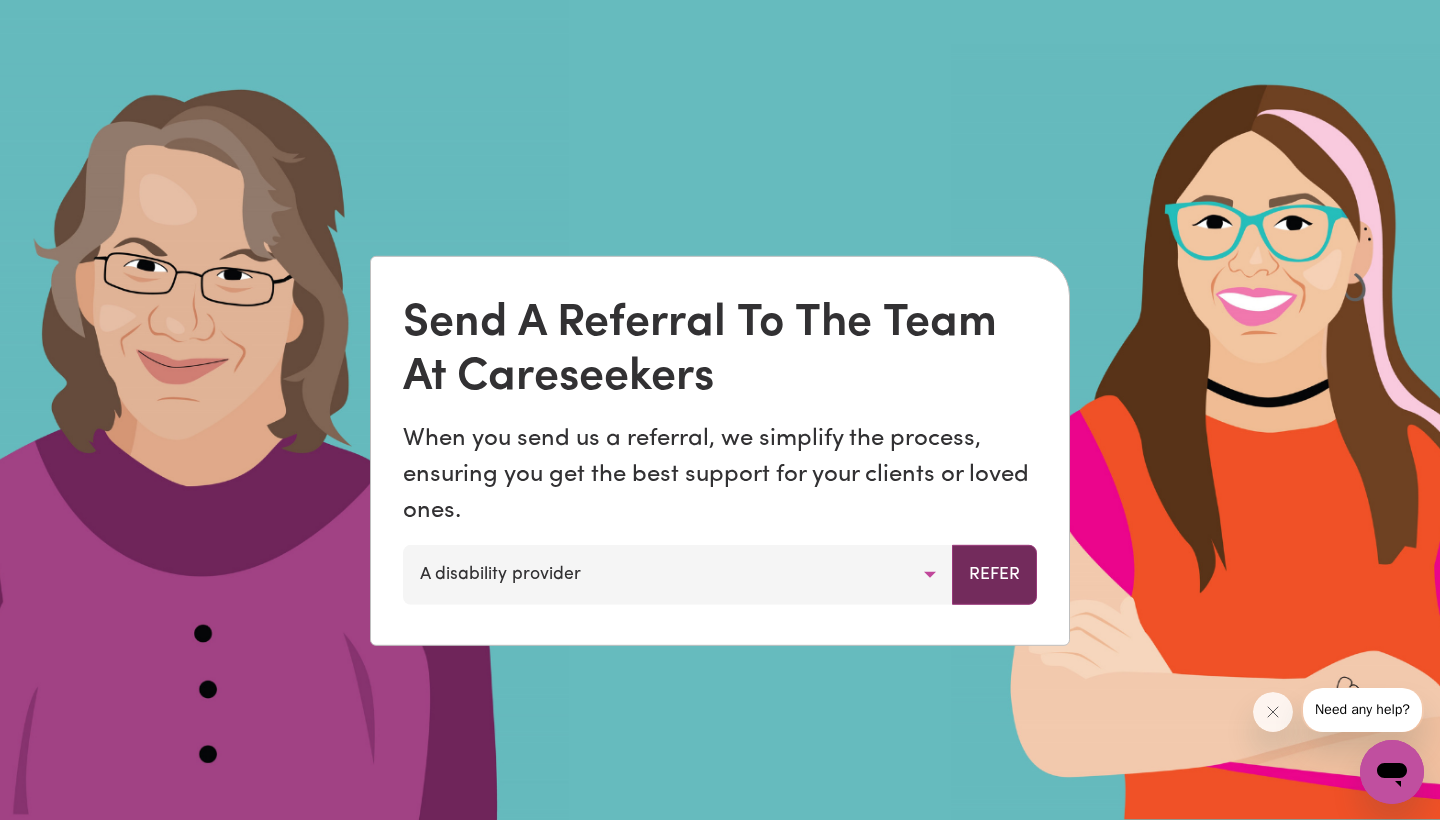 click on "Refer" at bounding box center (994, 575) 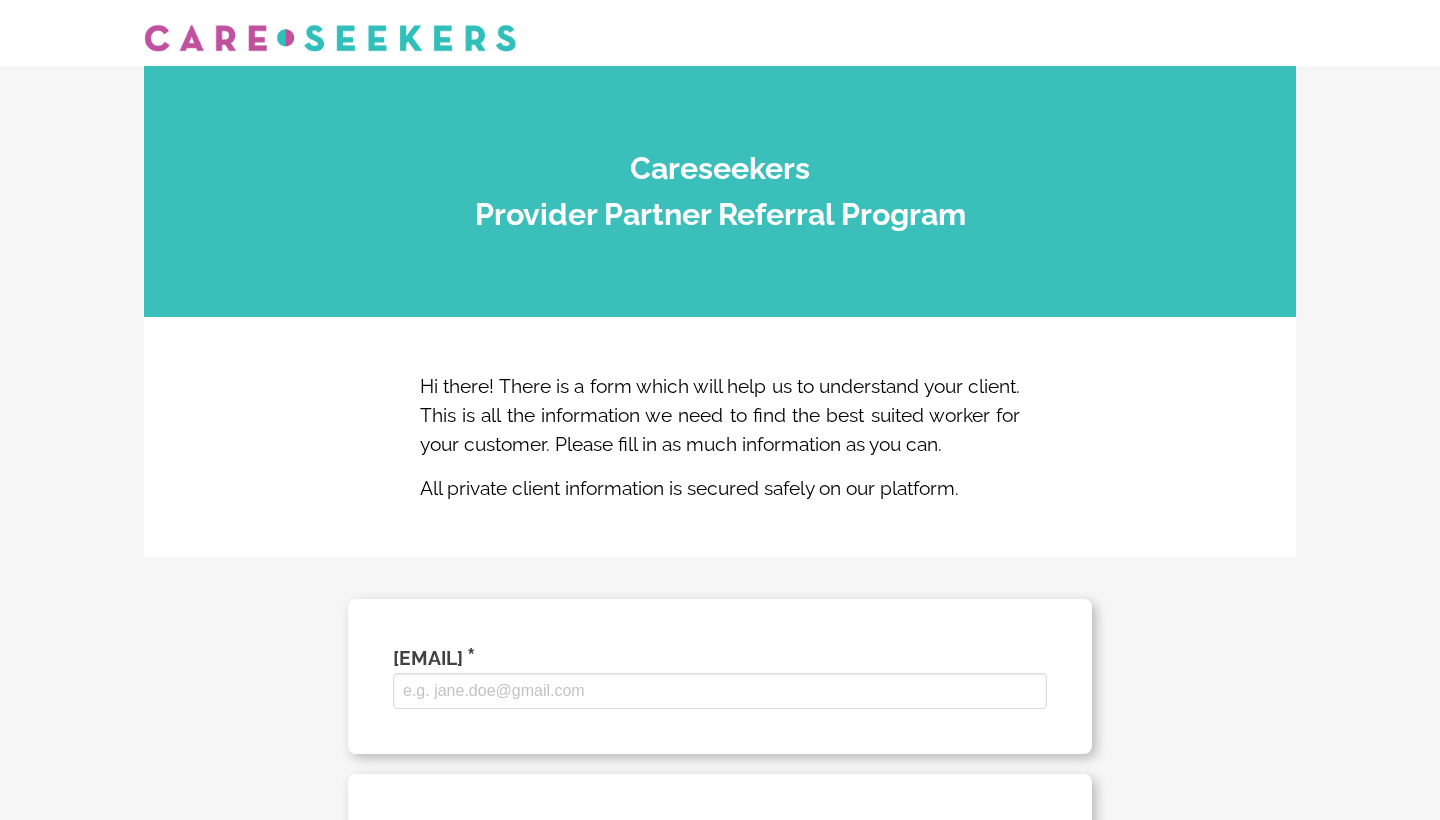 select 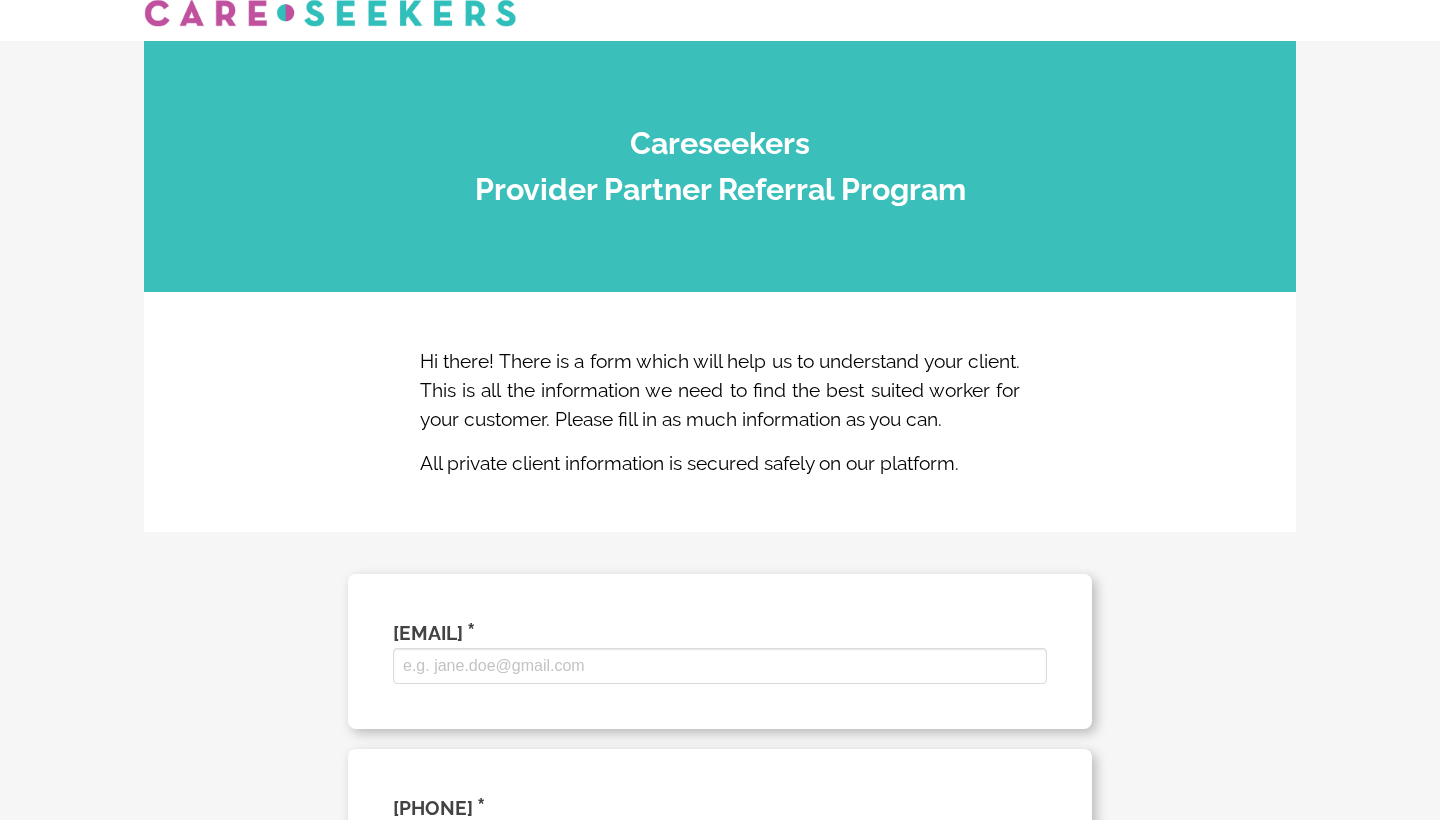 scroll, scrollTop: 0, scrollLeft: 0, axis: both 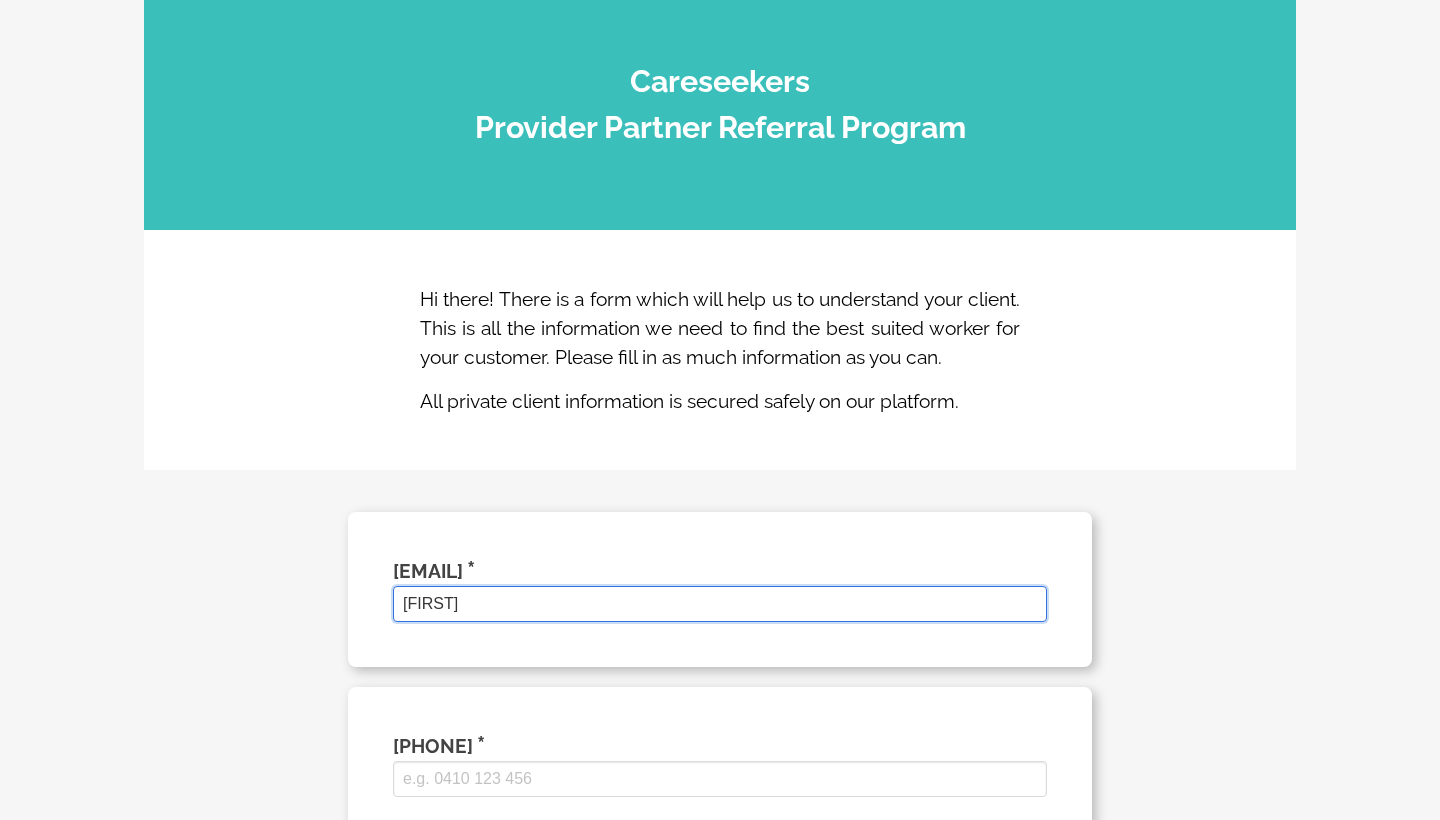 type on "[FIRST][LAST]" 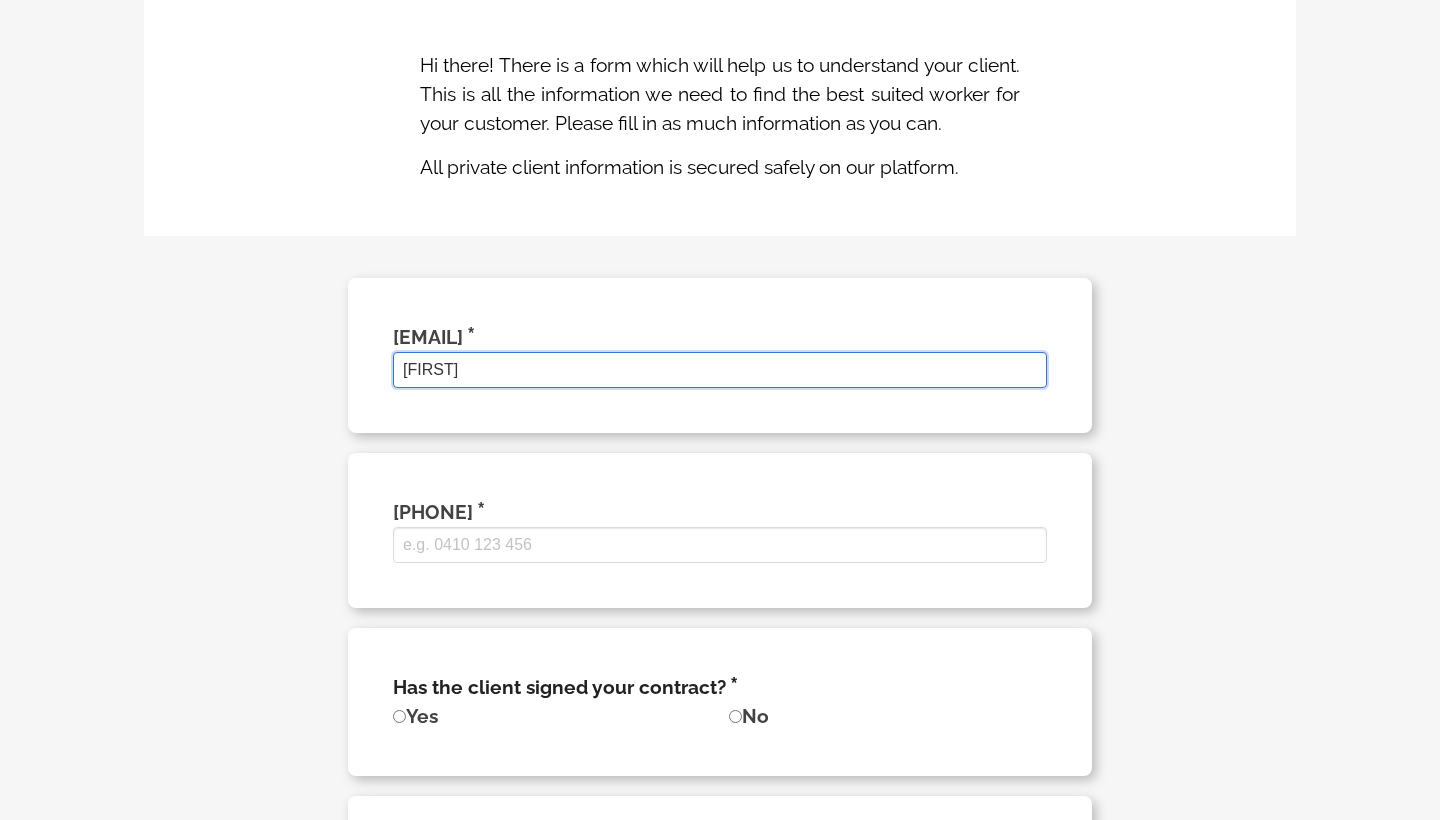 scroll, scrollTop: 329, scrollLeft: 0, axis: vertical 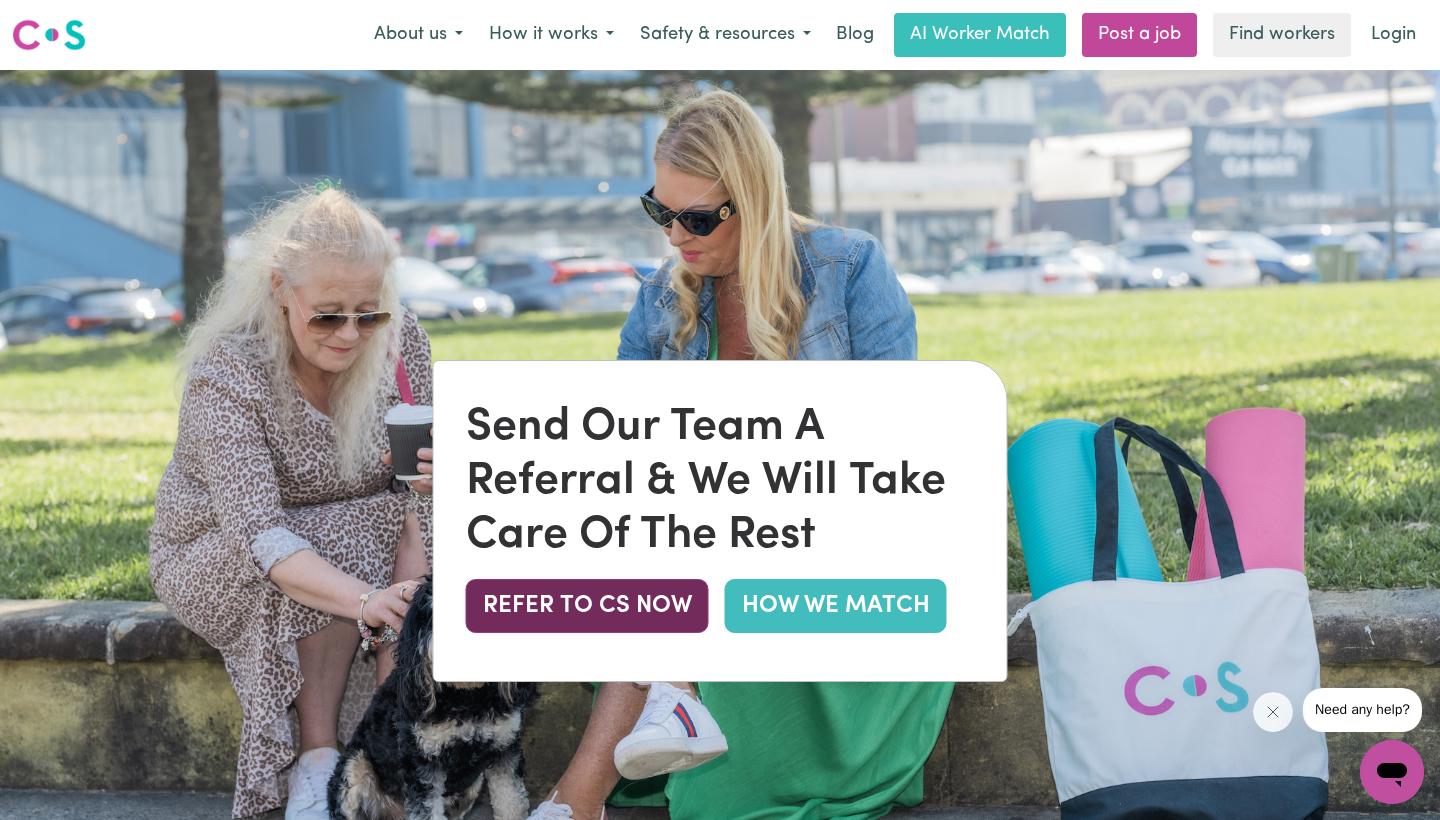 click on "REFER TO CS NOW" at bounding box center (587, 606) 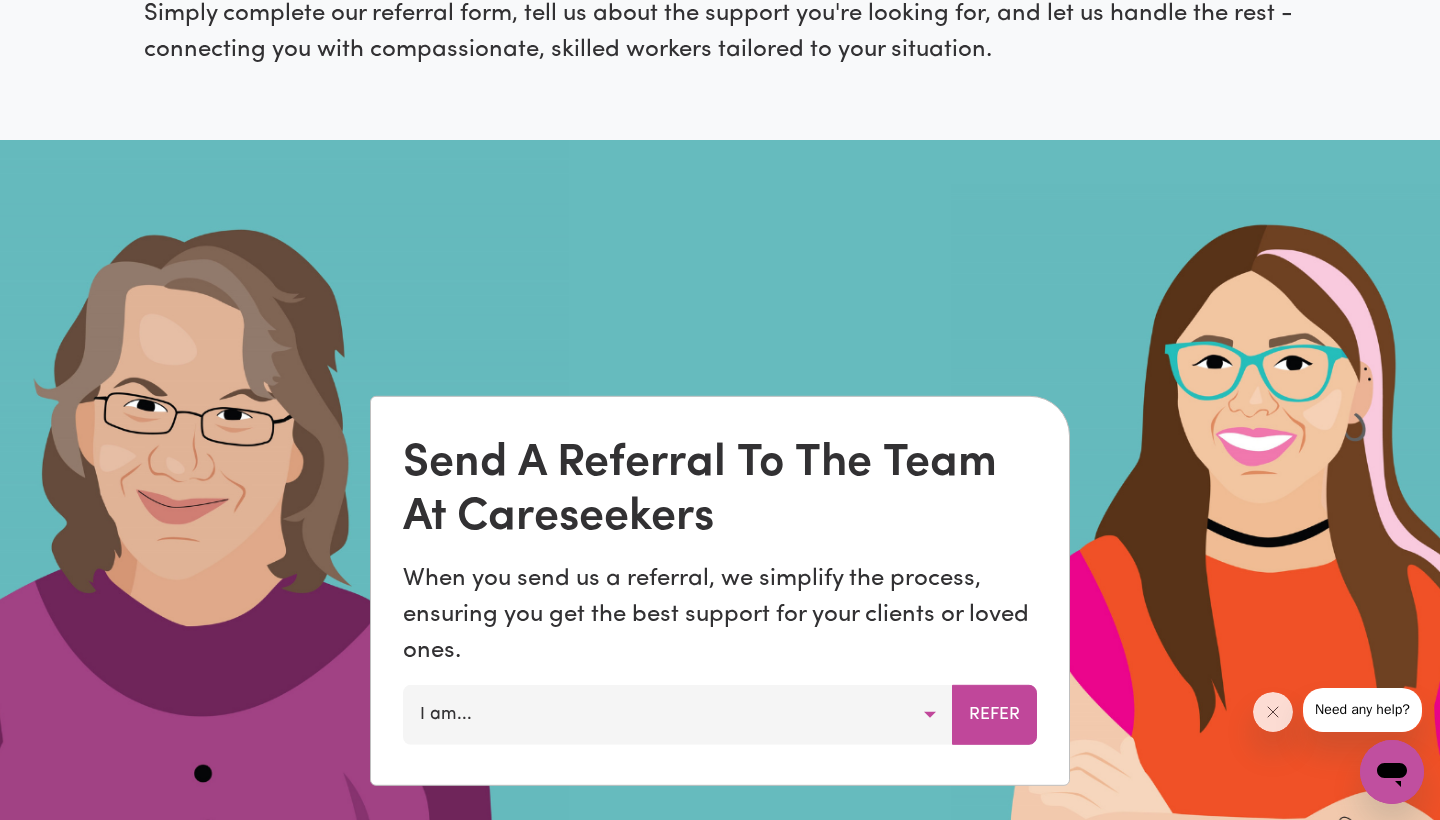 scroll, scrollTop: 1322, scrollLeft: 0, axis: vertical 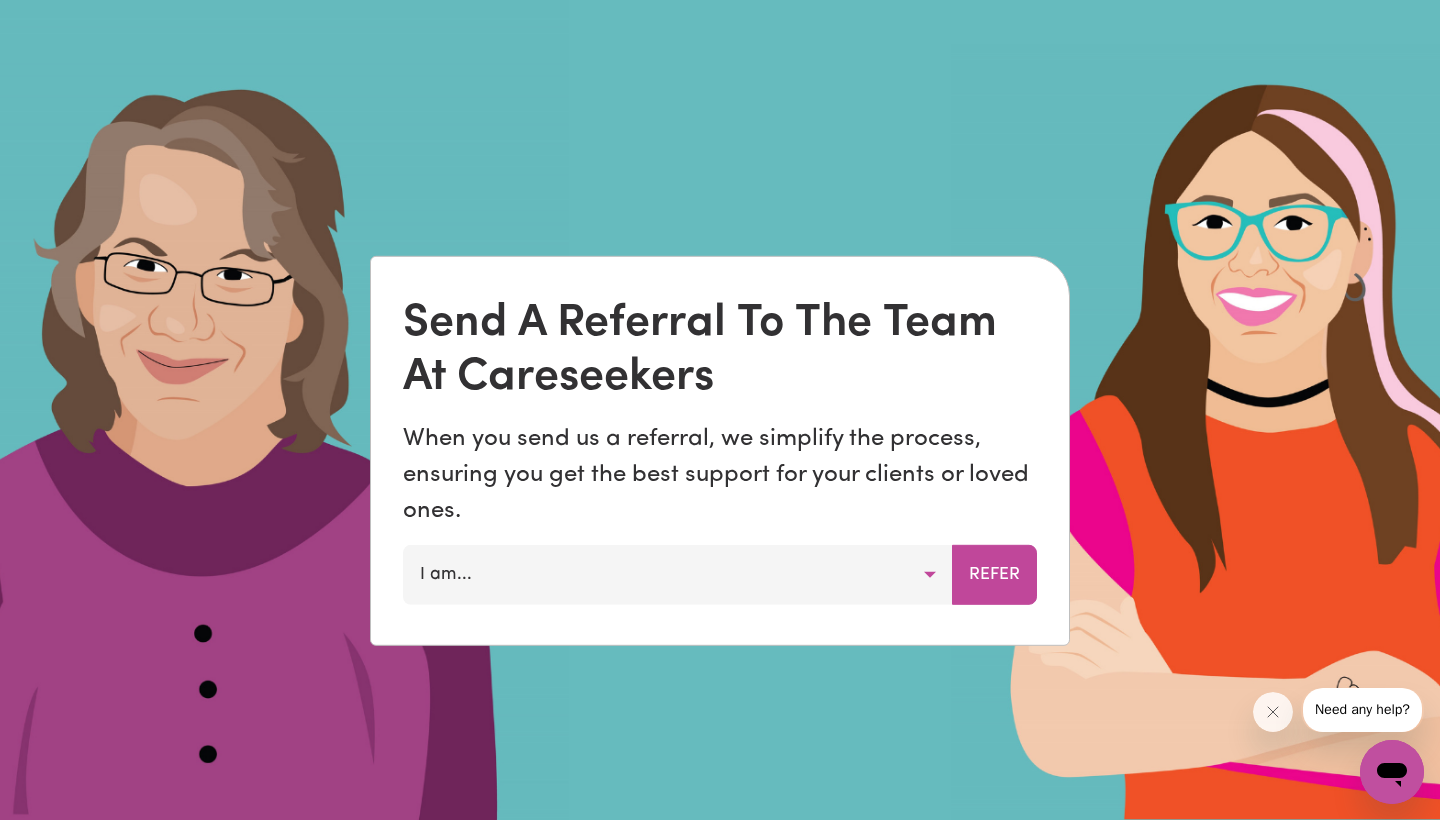 click on "I am..." at bounding box center [678, 575] 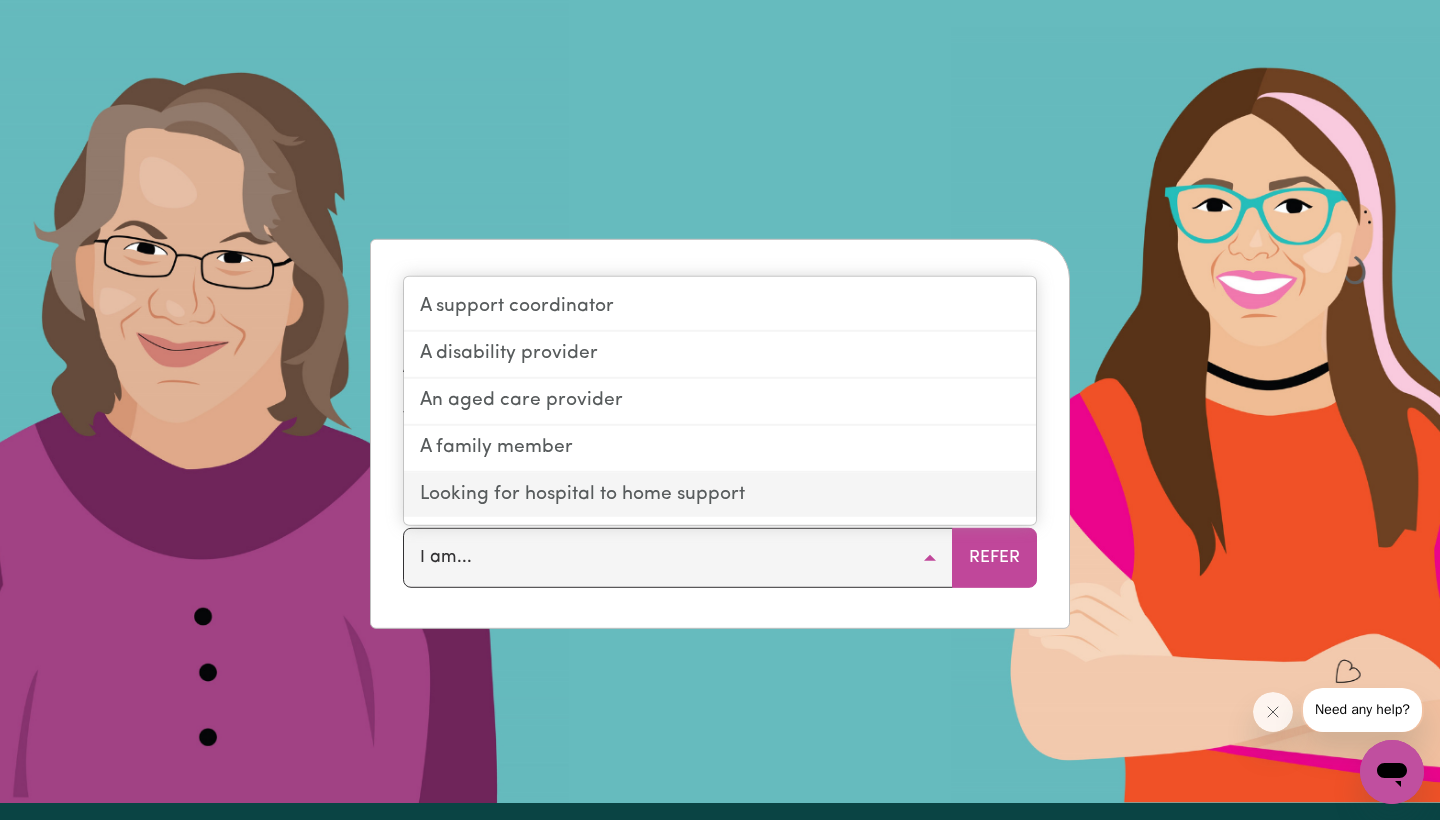 scroll, scrollTop: 1340, scrollLeft: 0, axis: vertical 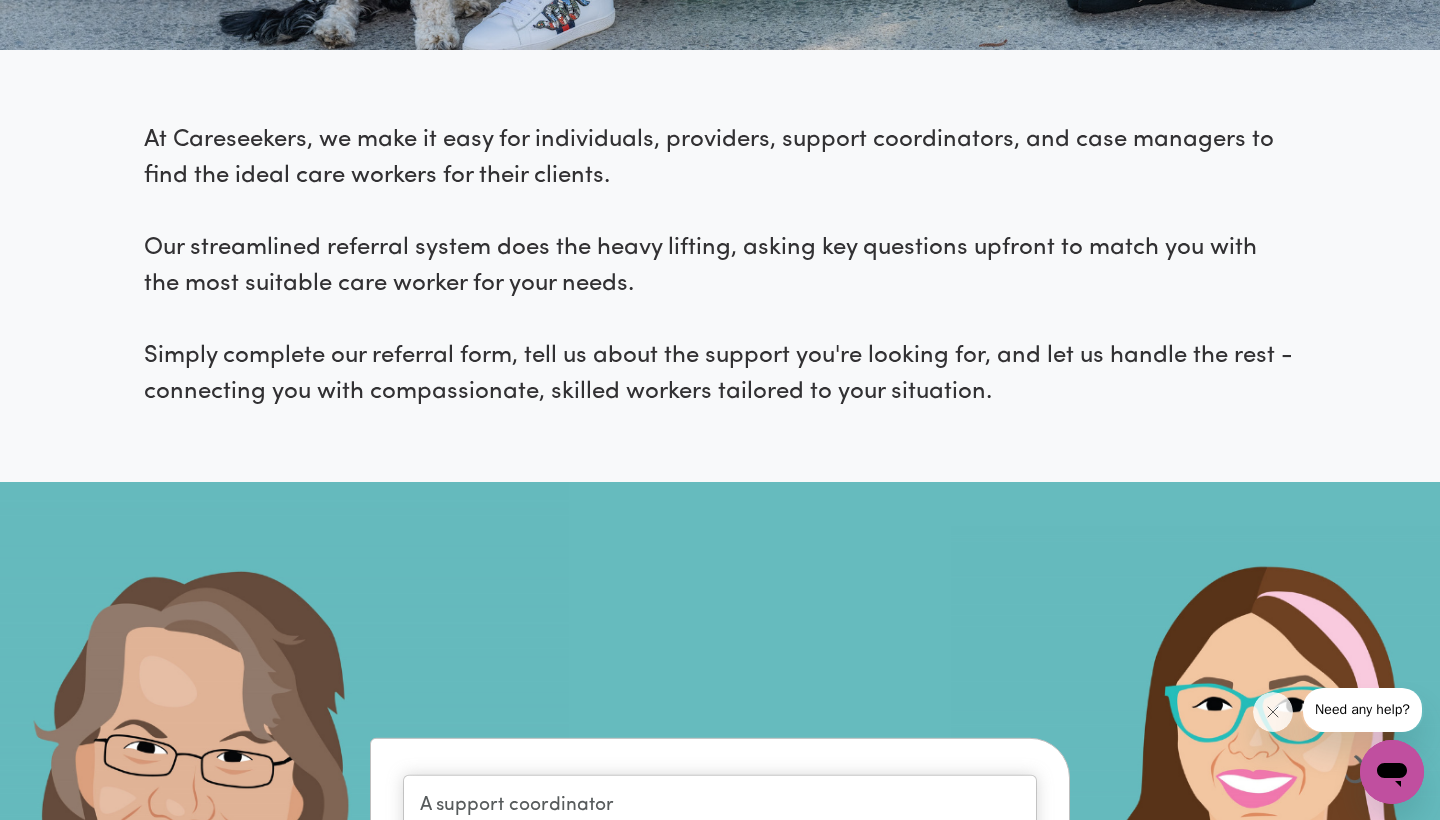 click on "At Careseekers, we make it easy for individuals, providers, support coordinators, and case managers to find the ideal care workers for their clients. Our streamlined referral system does the heavy lifting, asking key questions upfront to match you with the most suitable care worker for your needs. Simply complete our referral form, tell us about the support you're looking for, and let us handle the rest - connecting you with compassionate, skilled workers tailored to your situation." at bounding box center [720, 266] 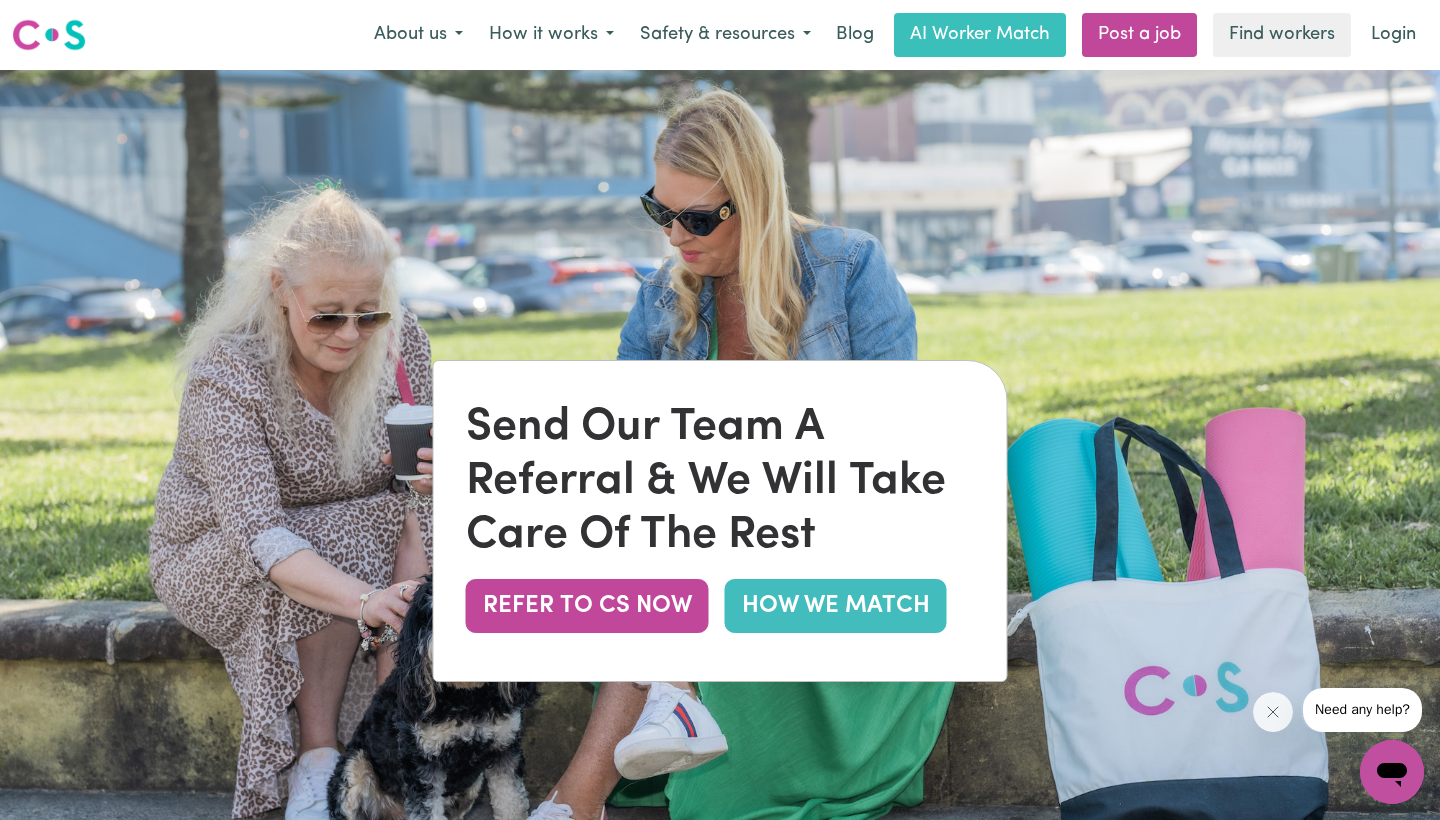 scroll, scrollTop: 0, scrollLeft: 0, axis: both 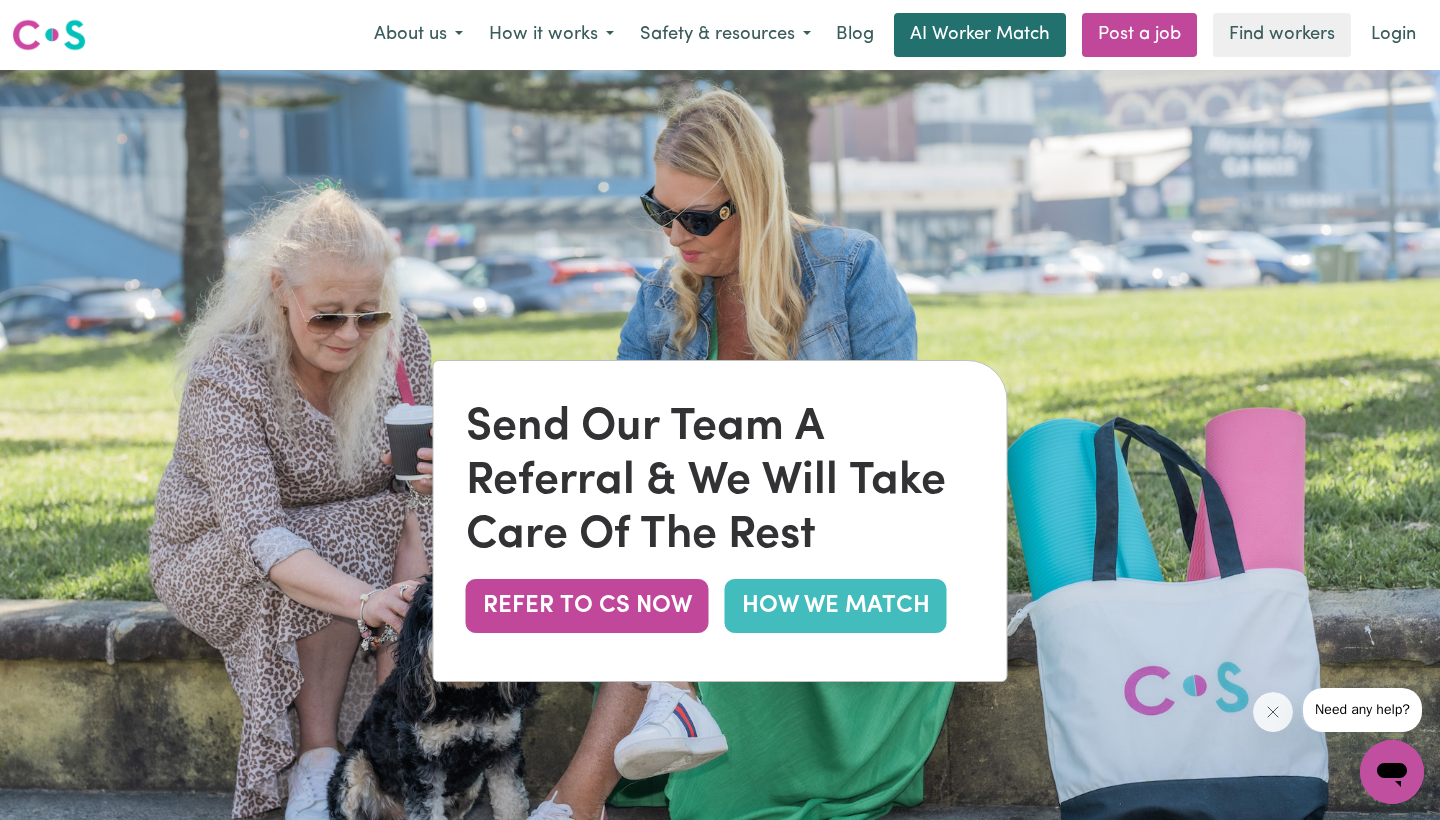 click on "AI Worker Match" at bounding box center (980, 35) 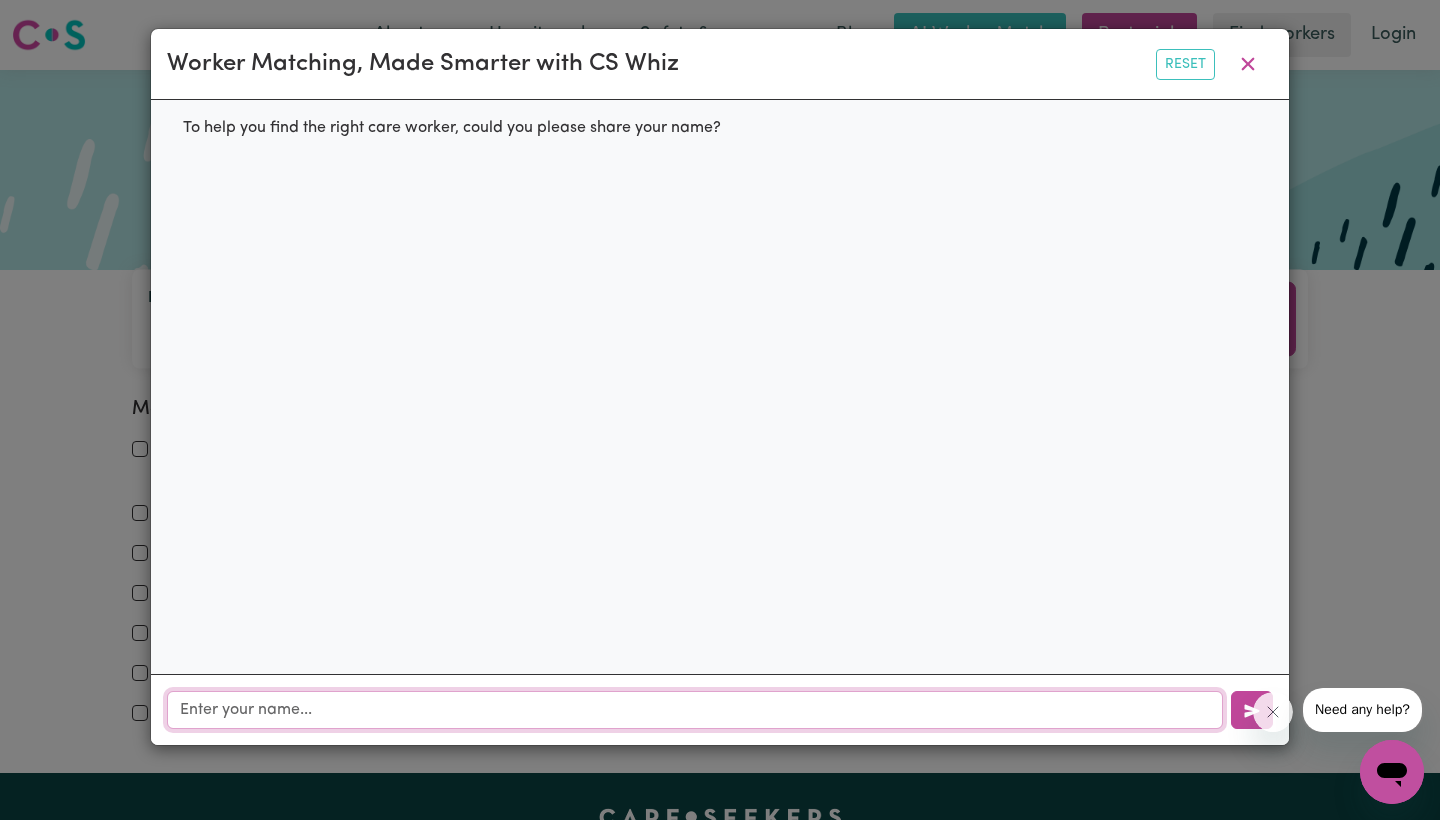 click at bounding box center [695, 710] 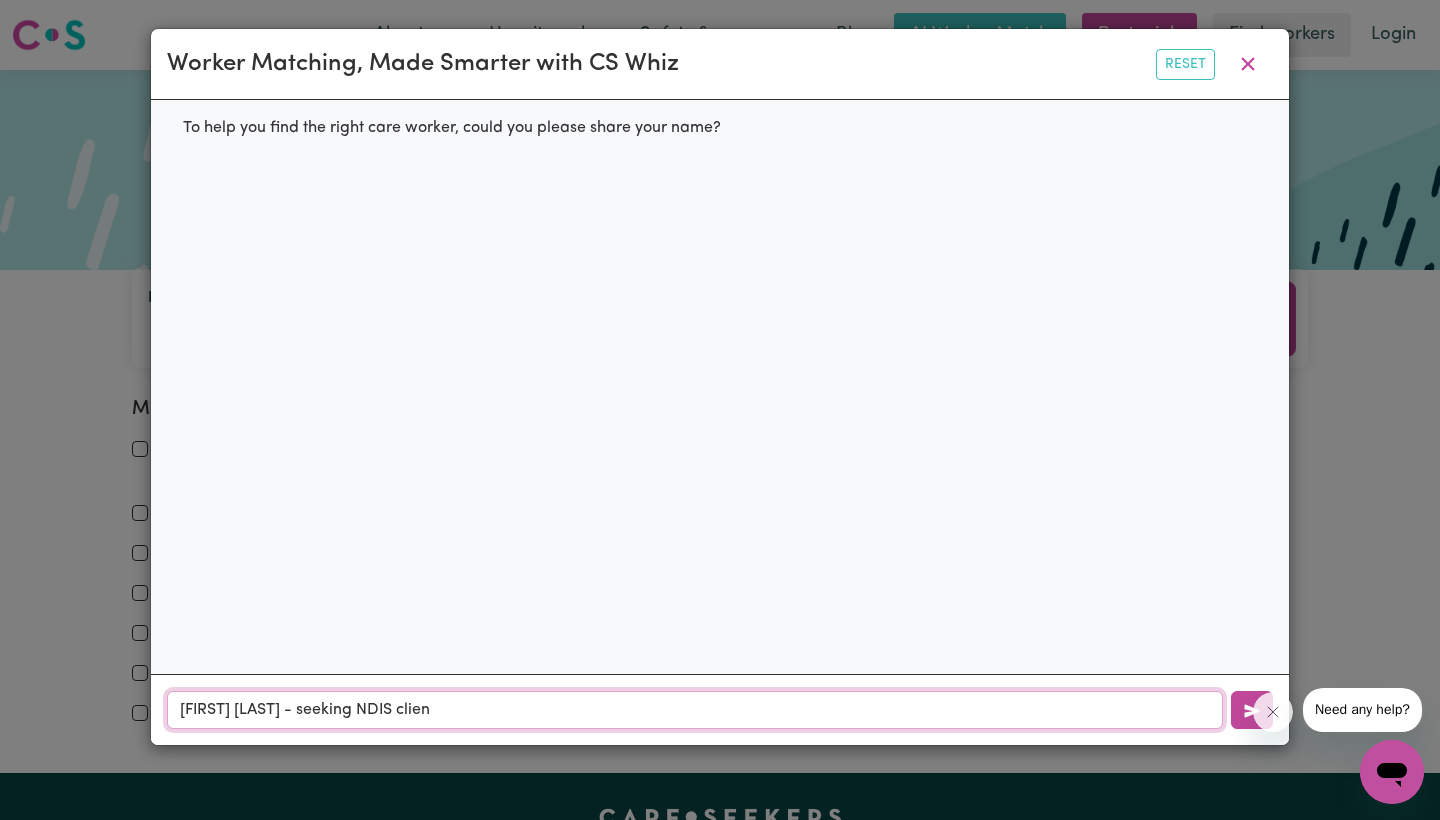 type on "[FIRST] [LAST] - seeking NDIS client" 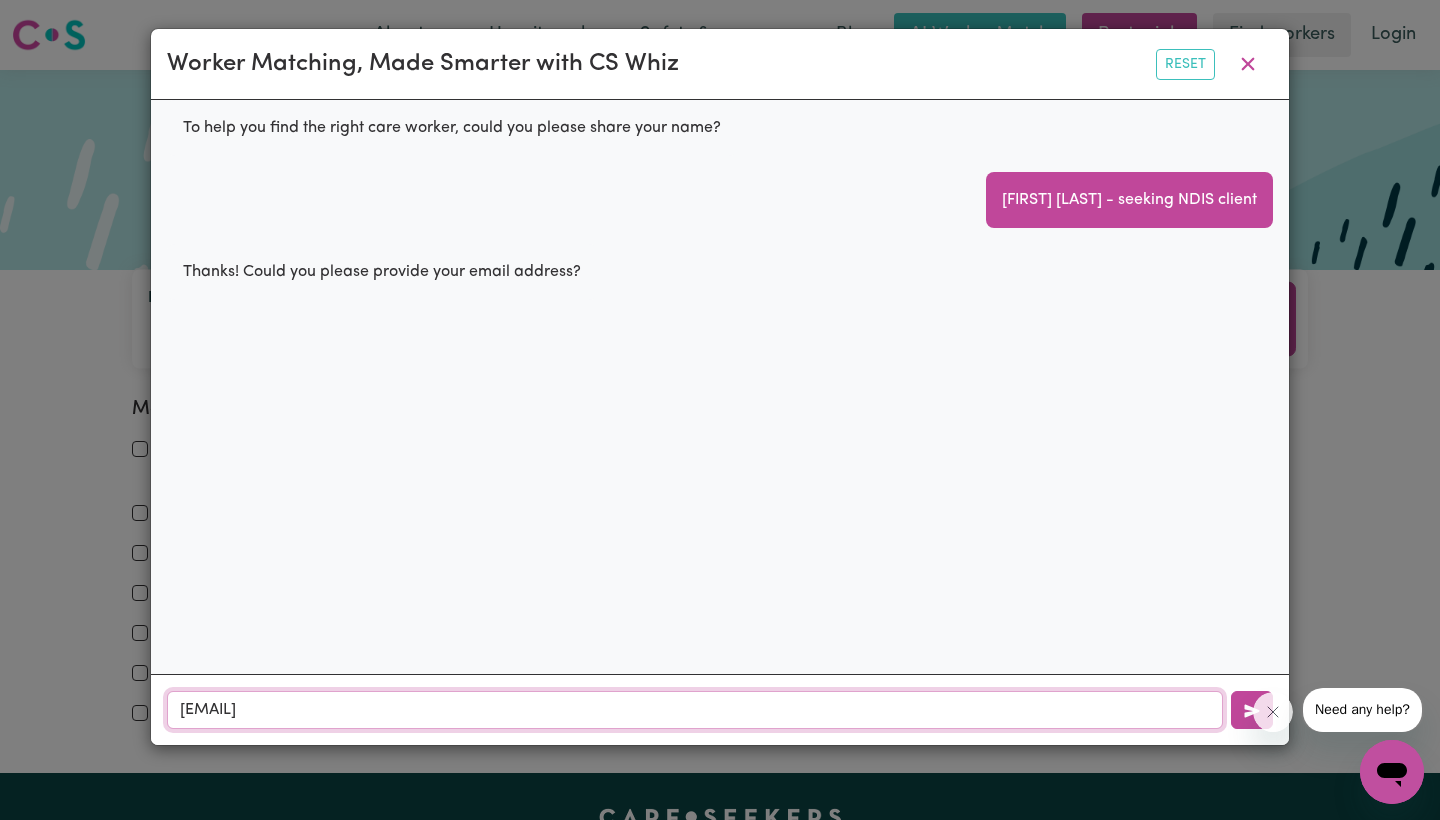 type on "[EMAIL]" 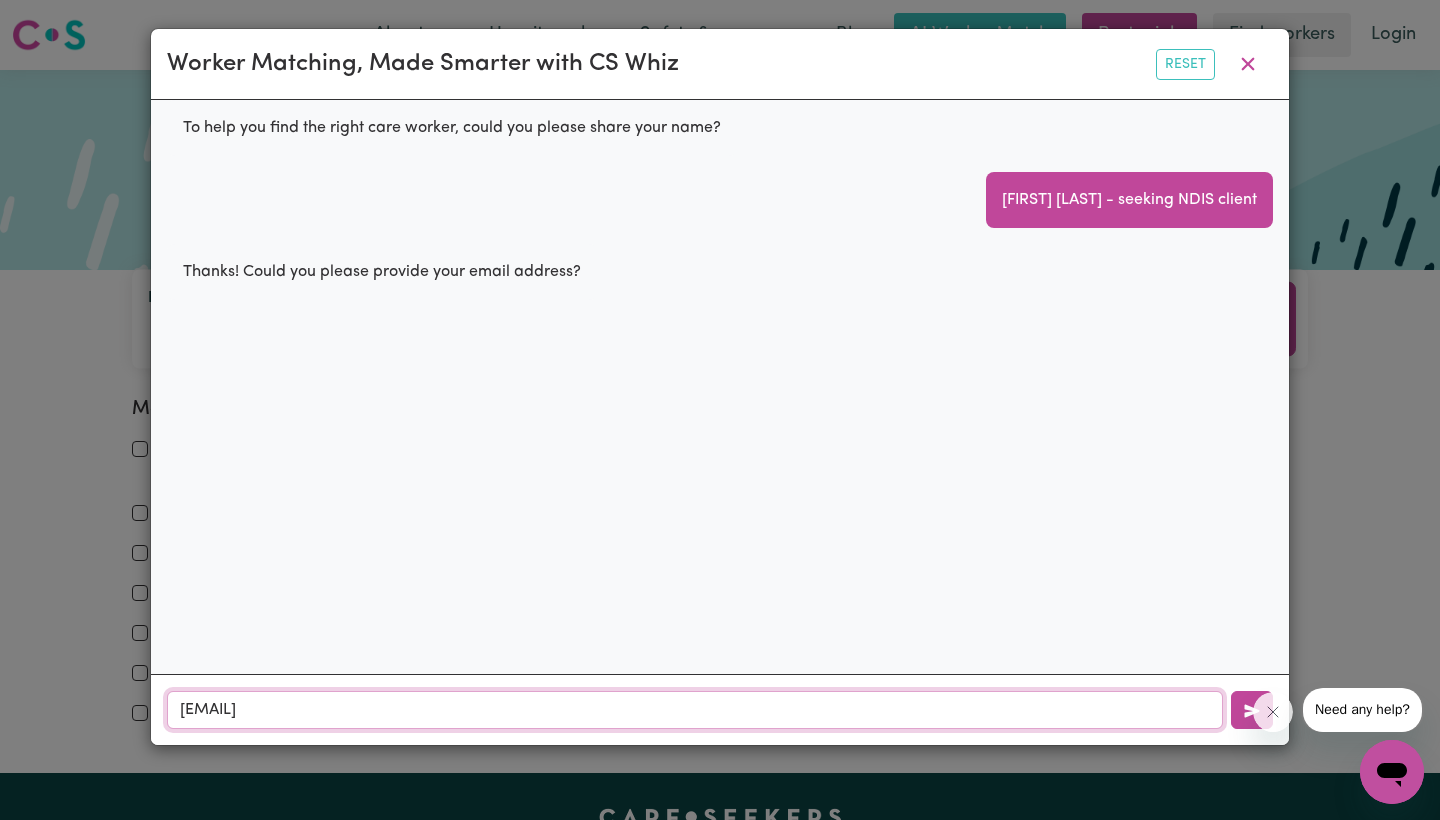 type 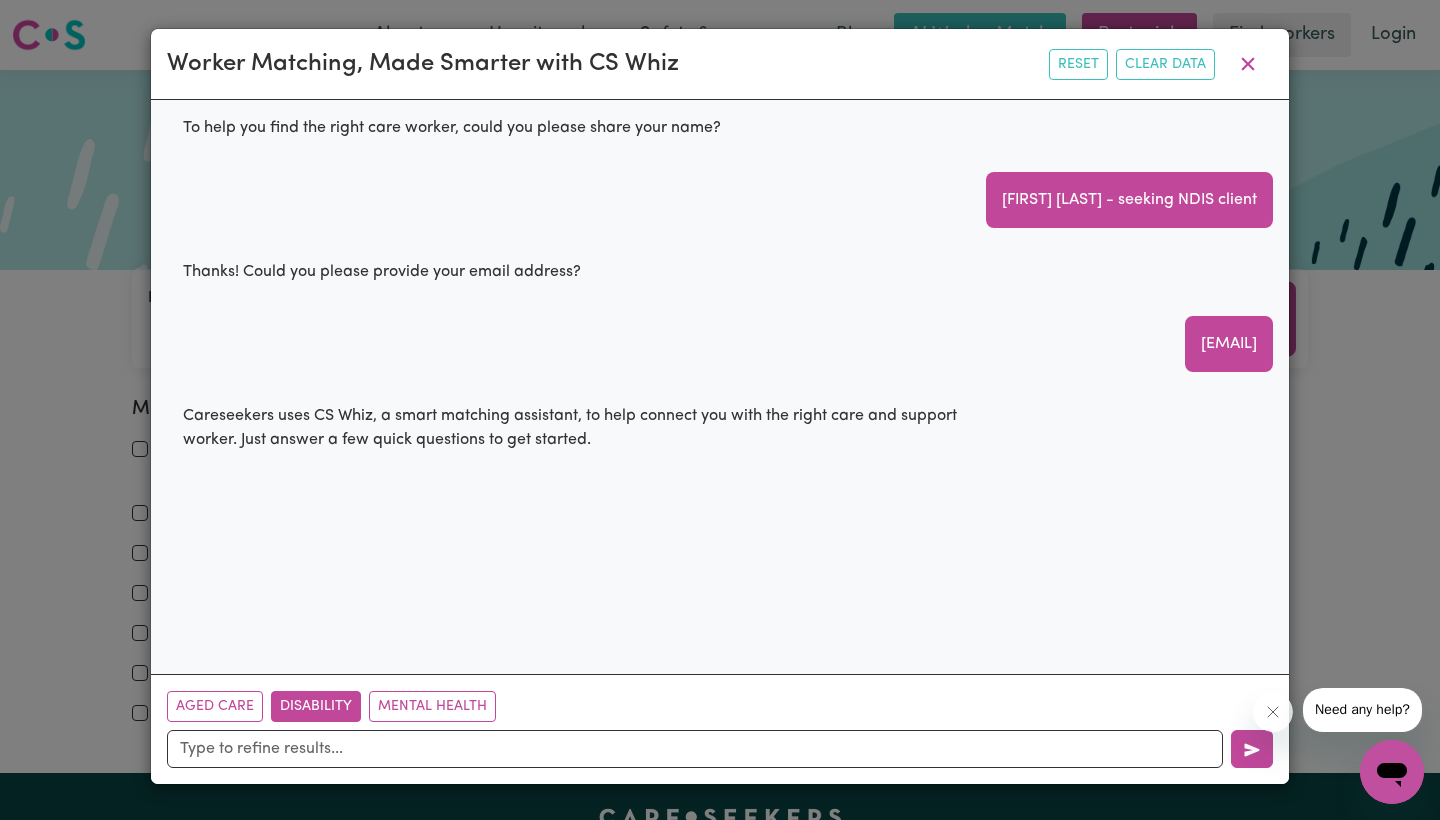 click on "Disability" at bounding box center (316, 706) 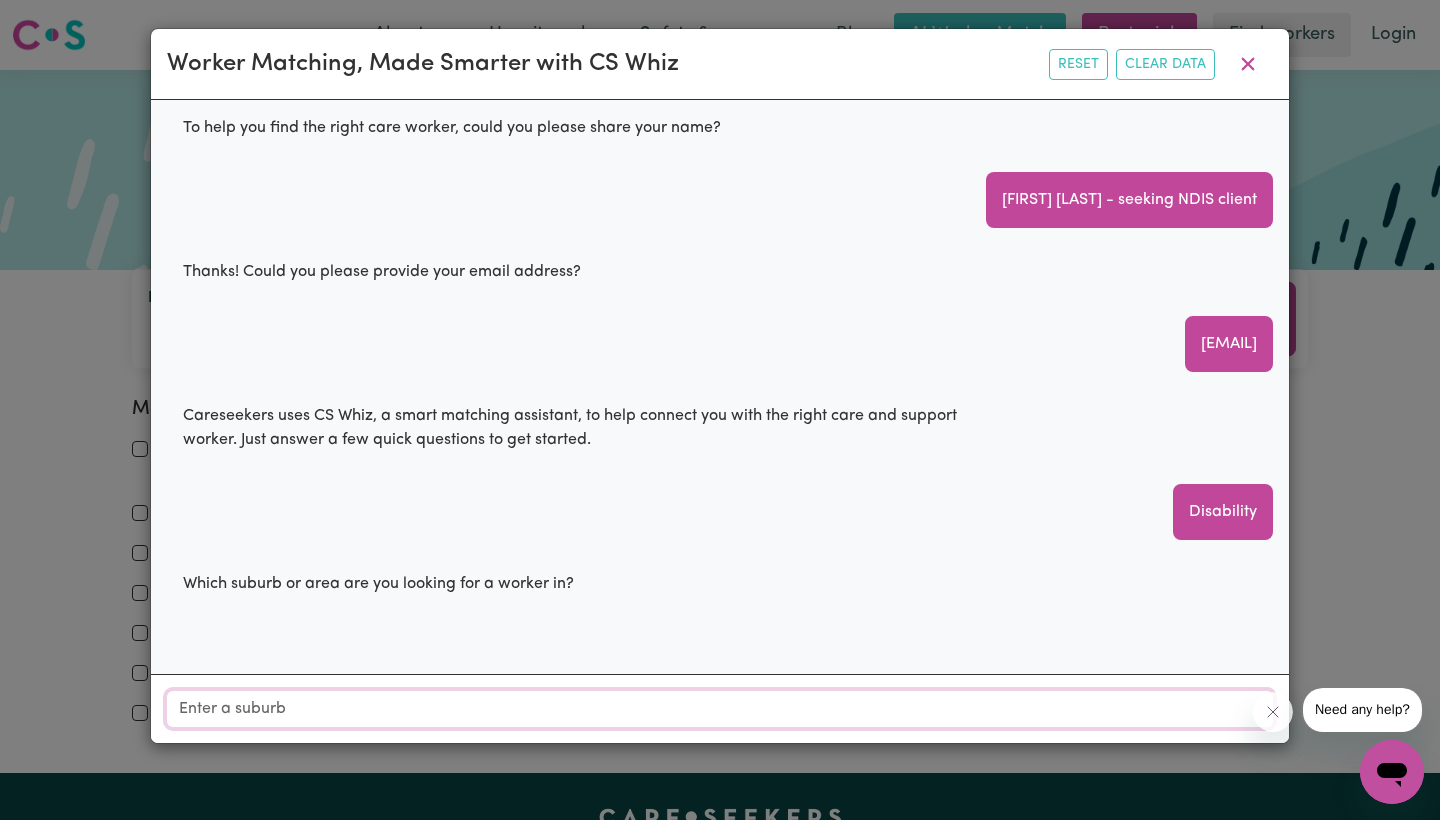 click on "Location" at bounding box center [720, 709] 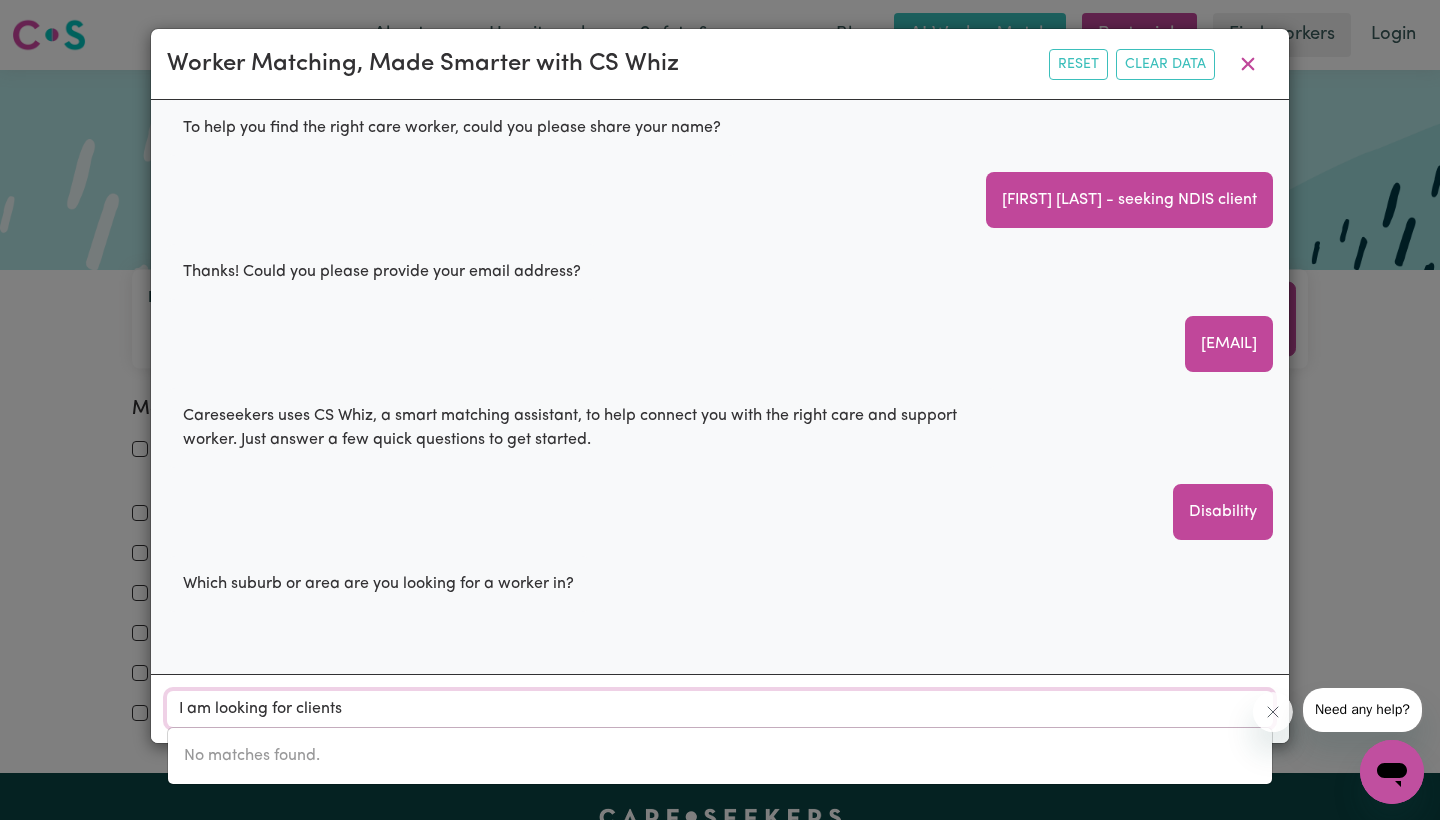 drag, startPoint x: 409, startPoint y: 704, endPoint x: 127, endPoint y: 705, distance: 282.00177 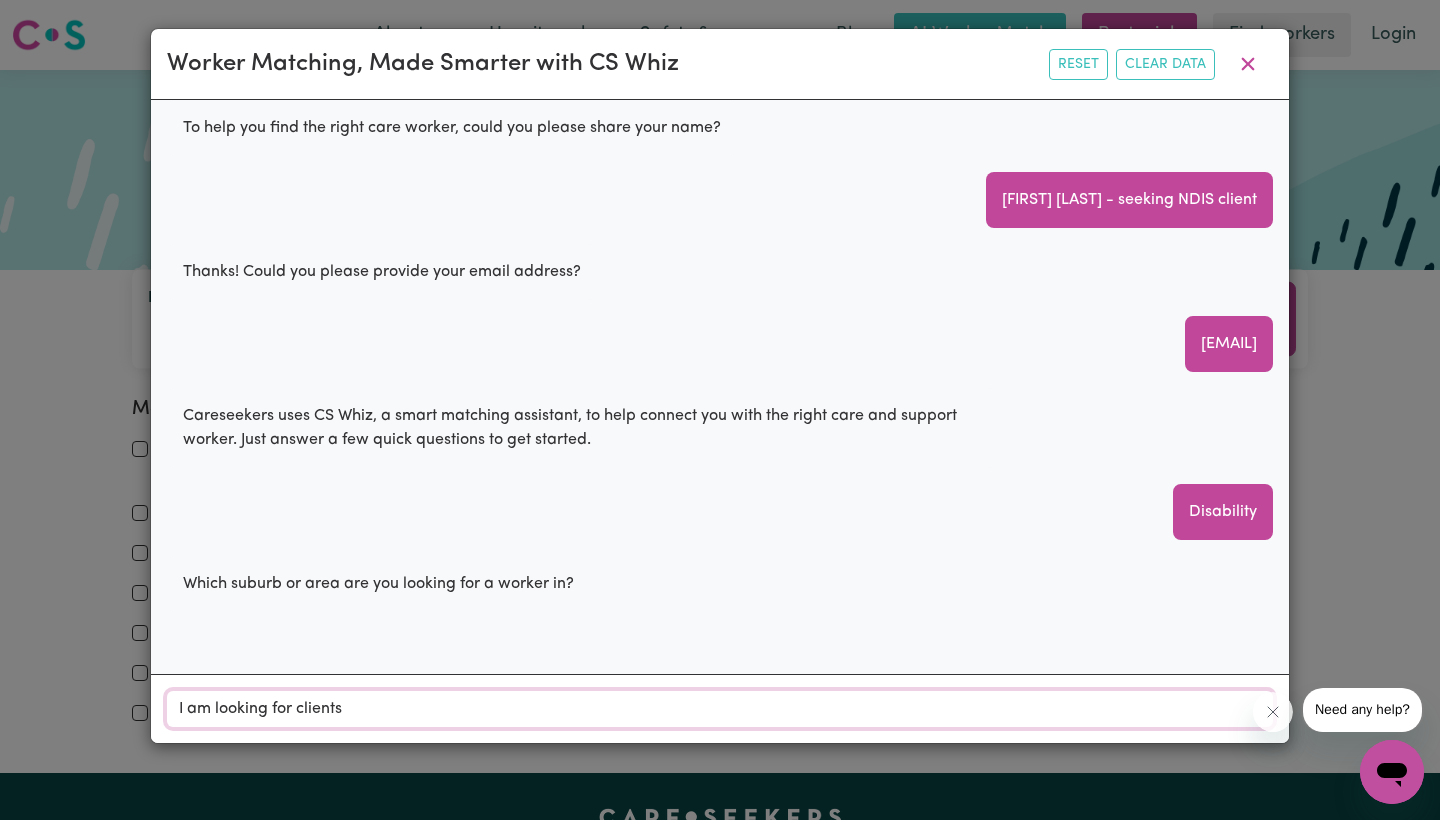 type on "I am looking for clients" 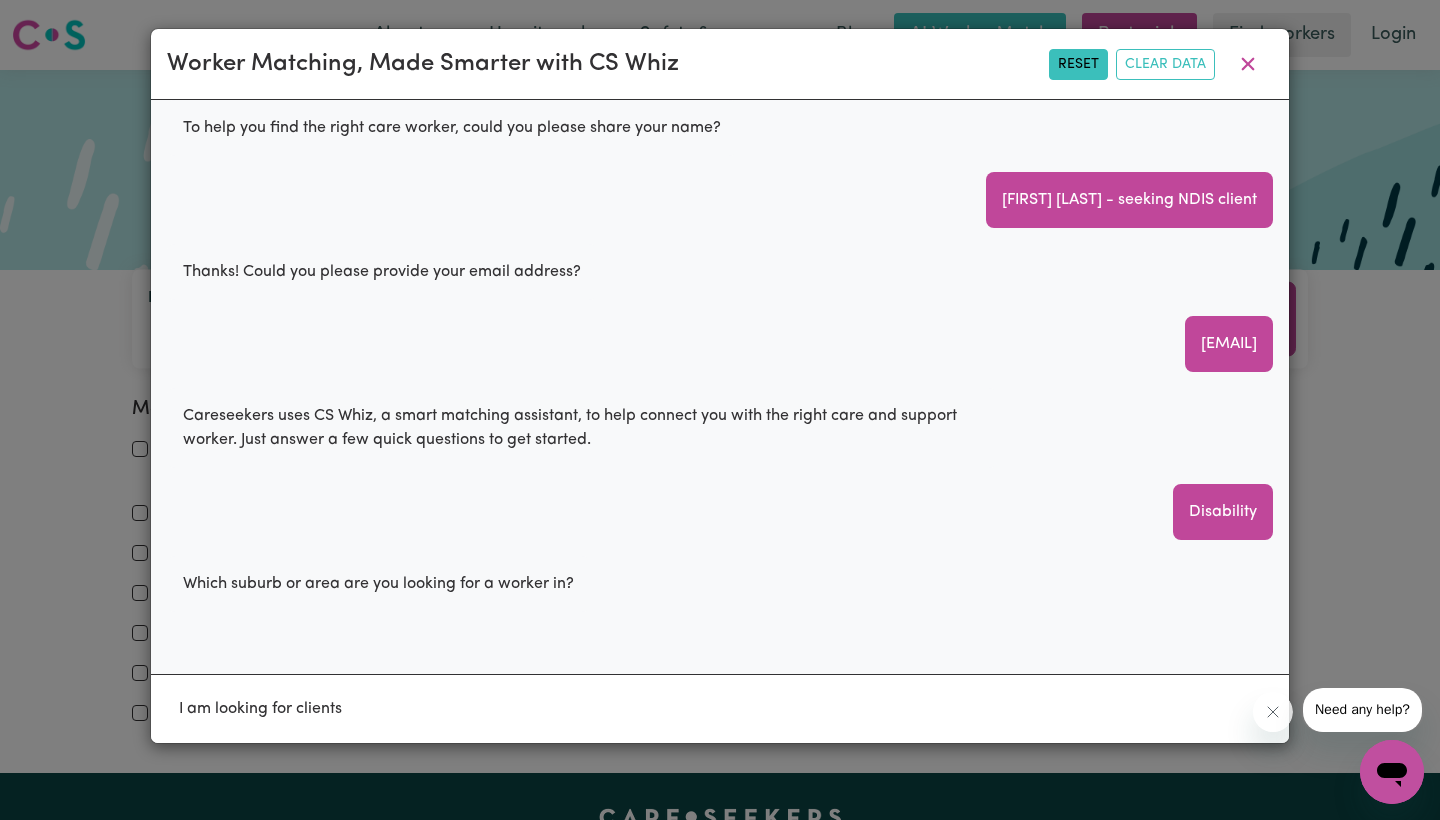 click on "Reset" at bounding box center (1078, 64) 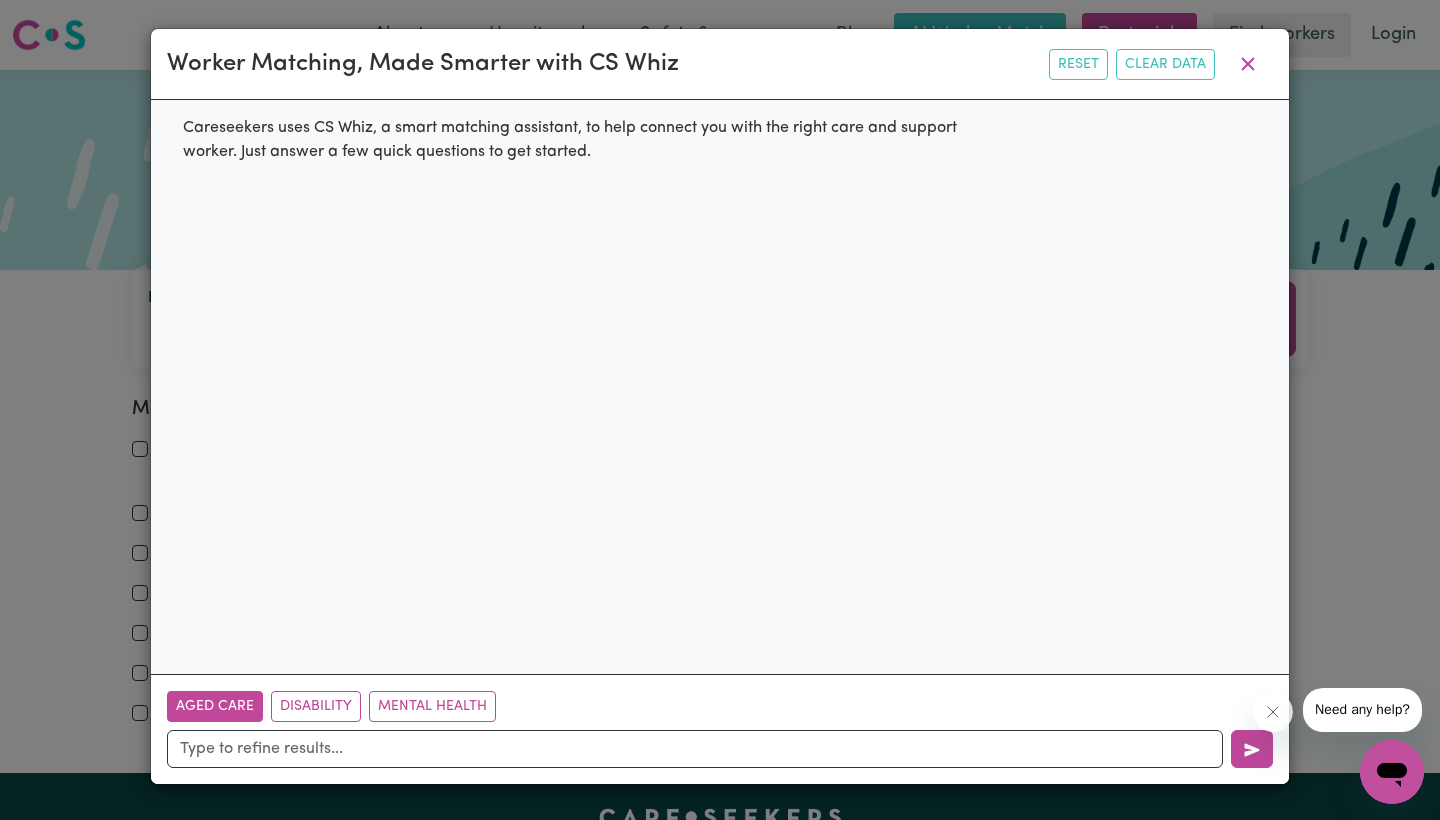 click on "Aged Care" at bounding box center [215, 706] 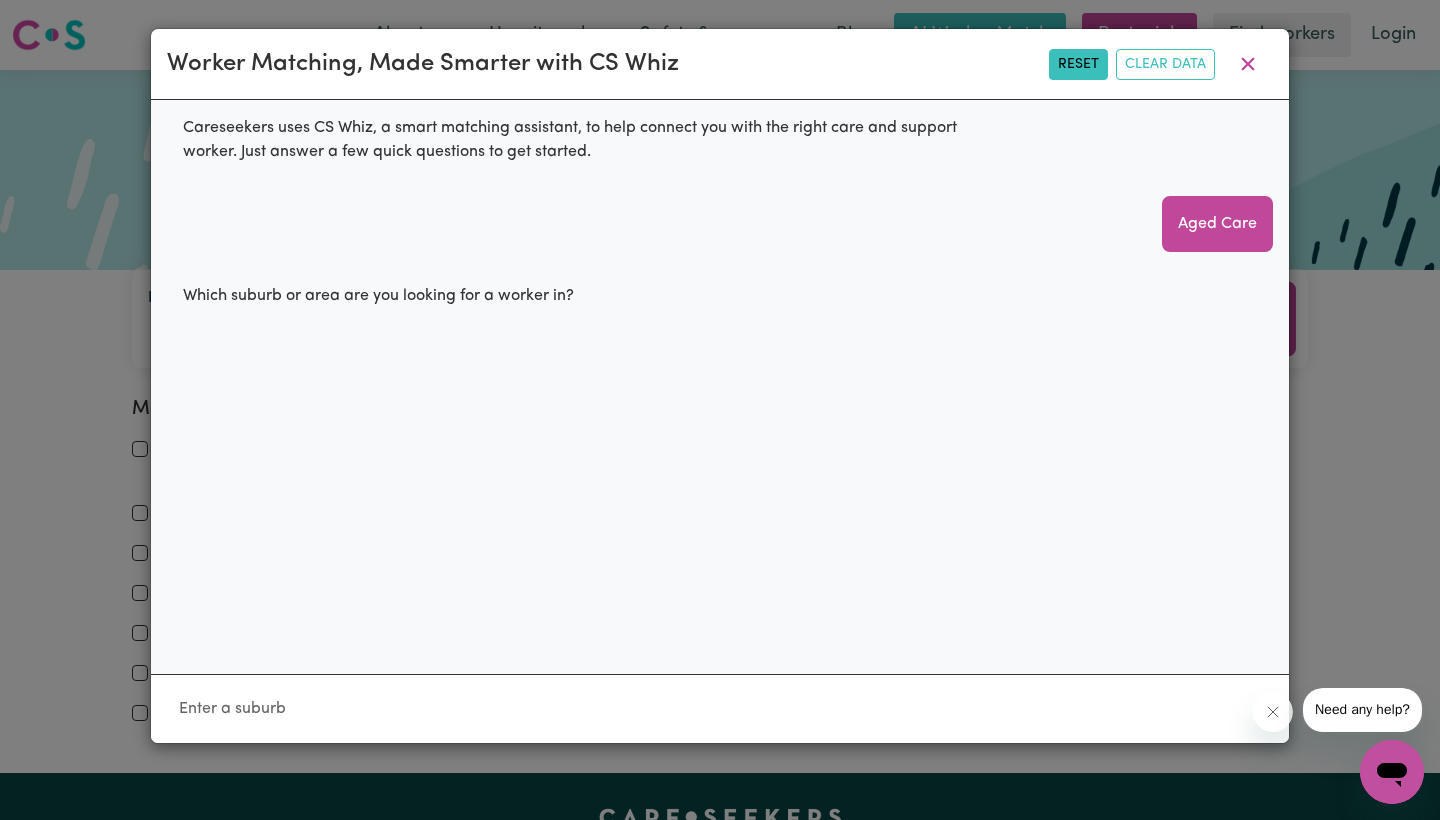 click on "Reset" at bounding box center [1078, 64] 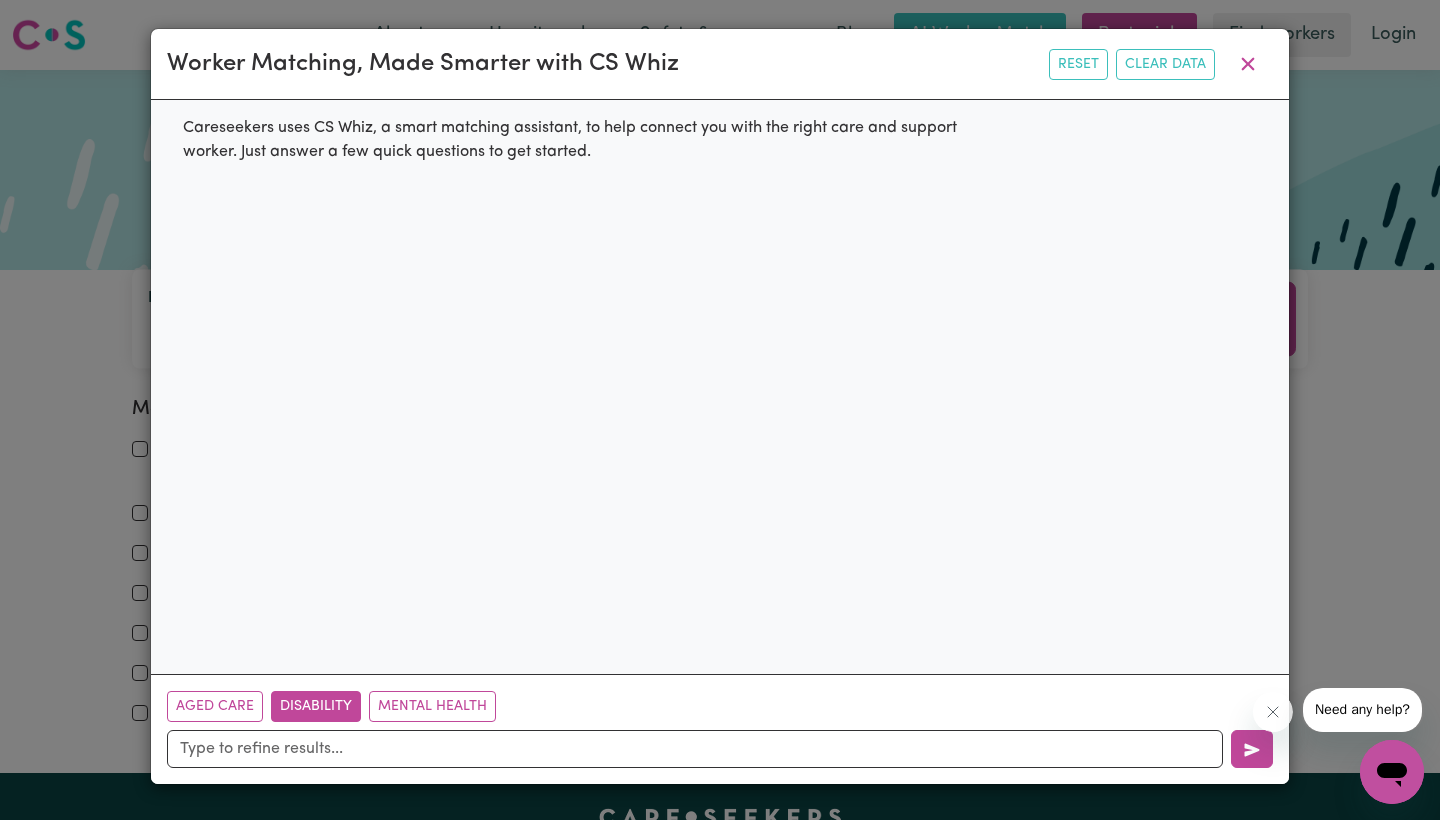 click on "Disability" at bounding box center [316, 706] 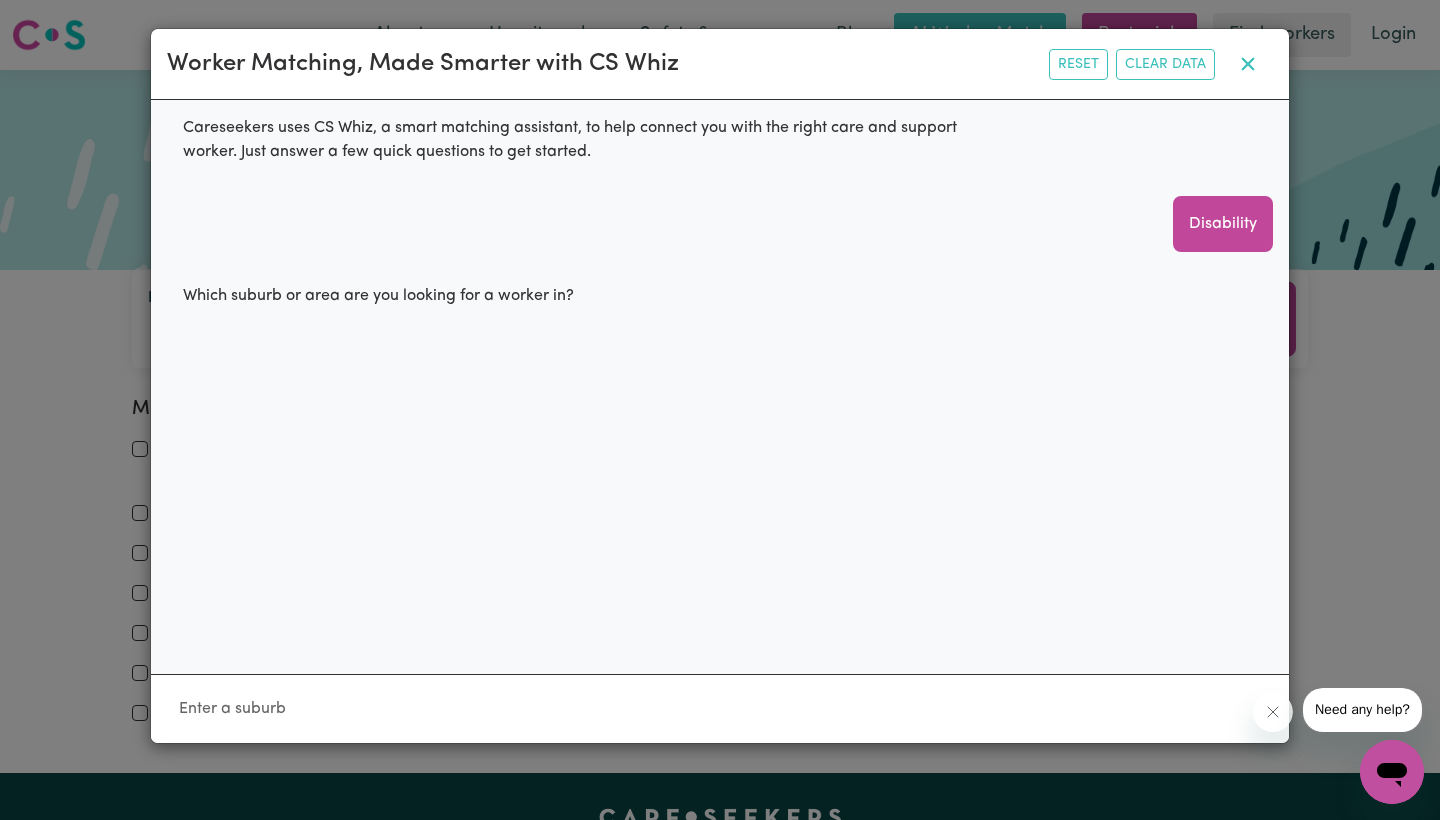 click 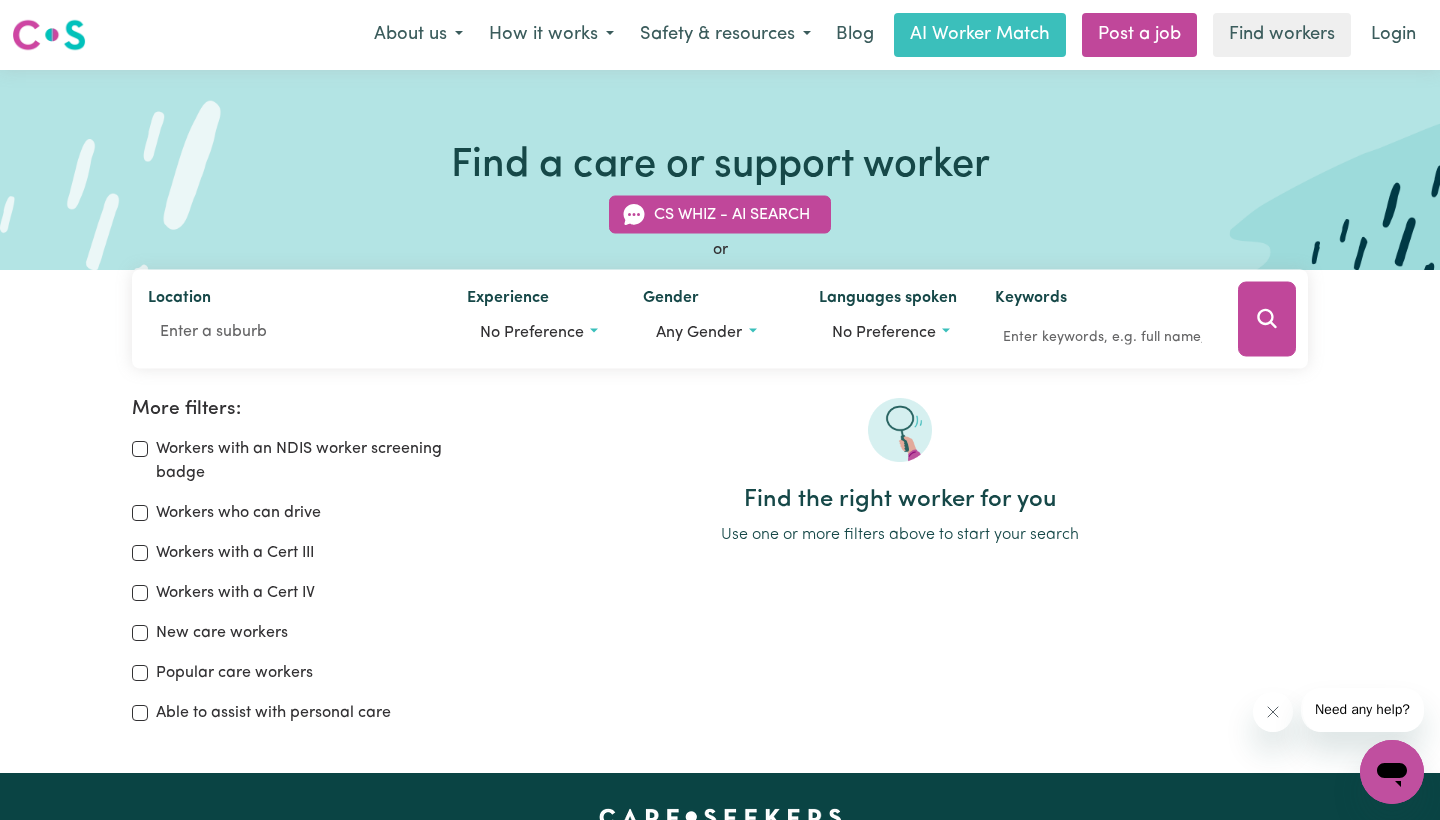 scroll, scrollTop: 0, scrollLeft: 0, axis: both 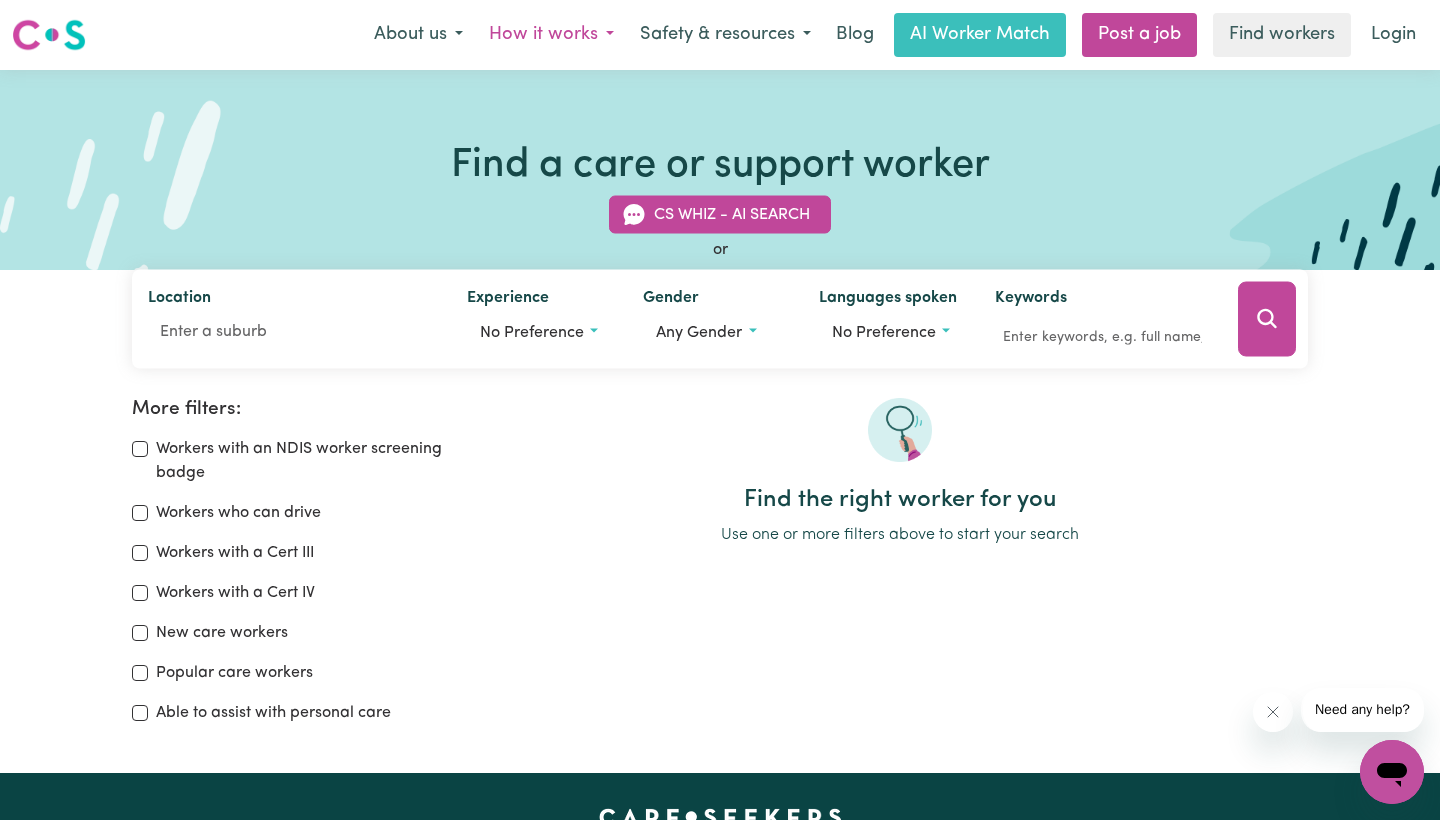 click on "How it works" at bounding box center (551, 35) 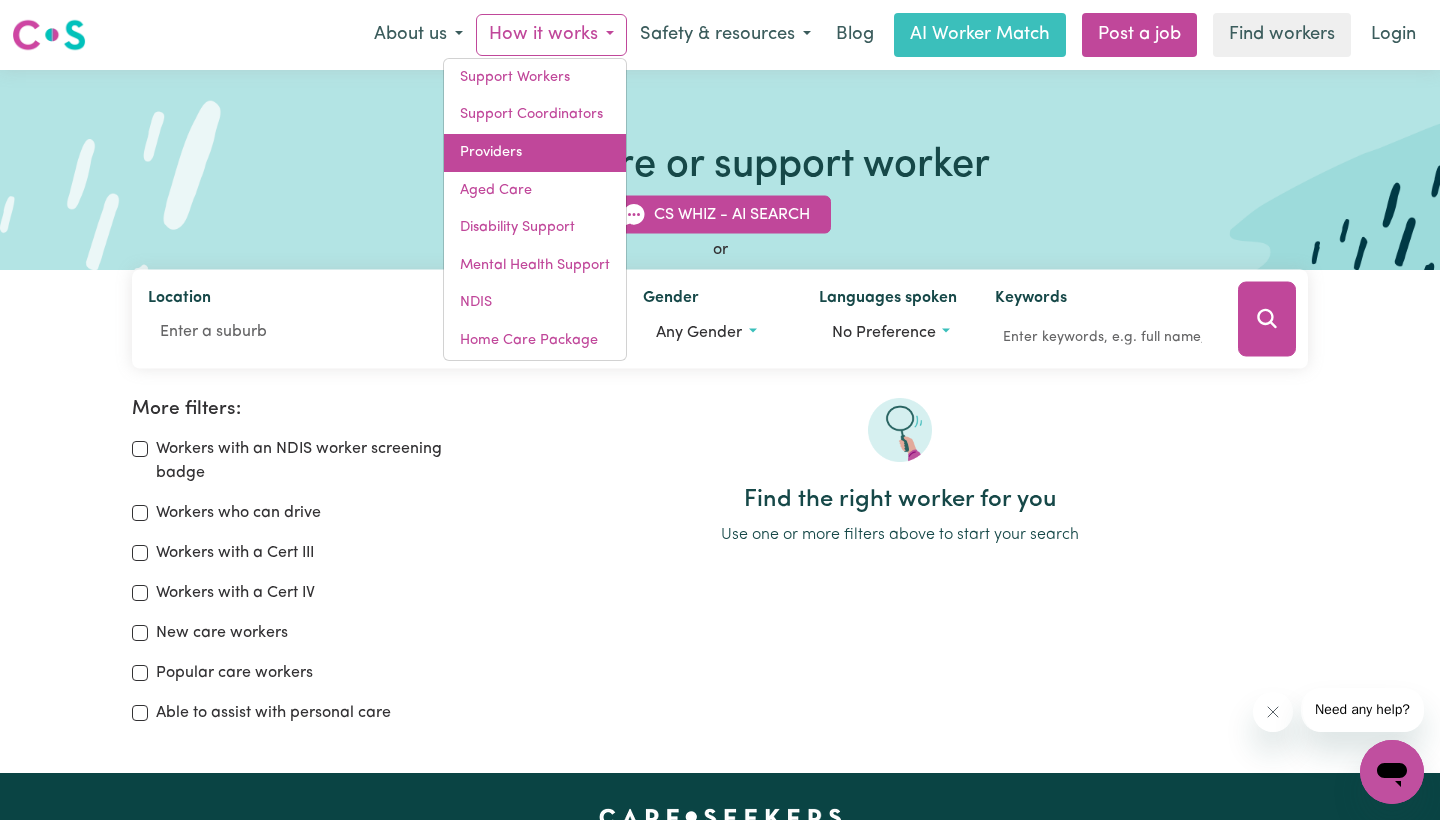 click on "Providers" at bounding box center [535, 153] 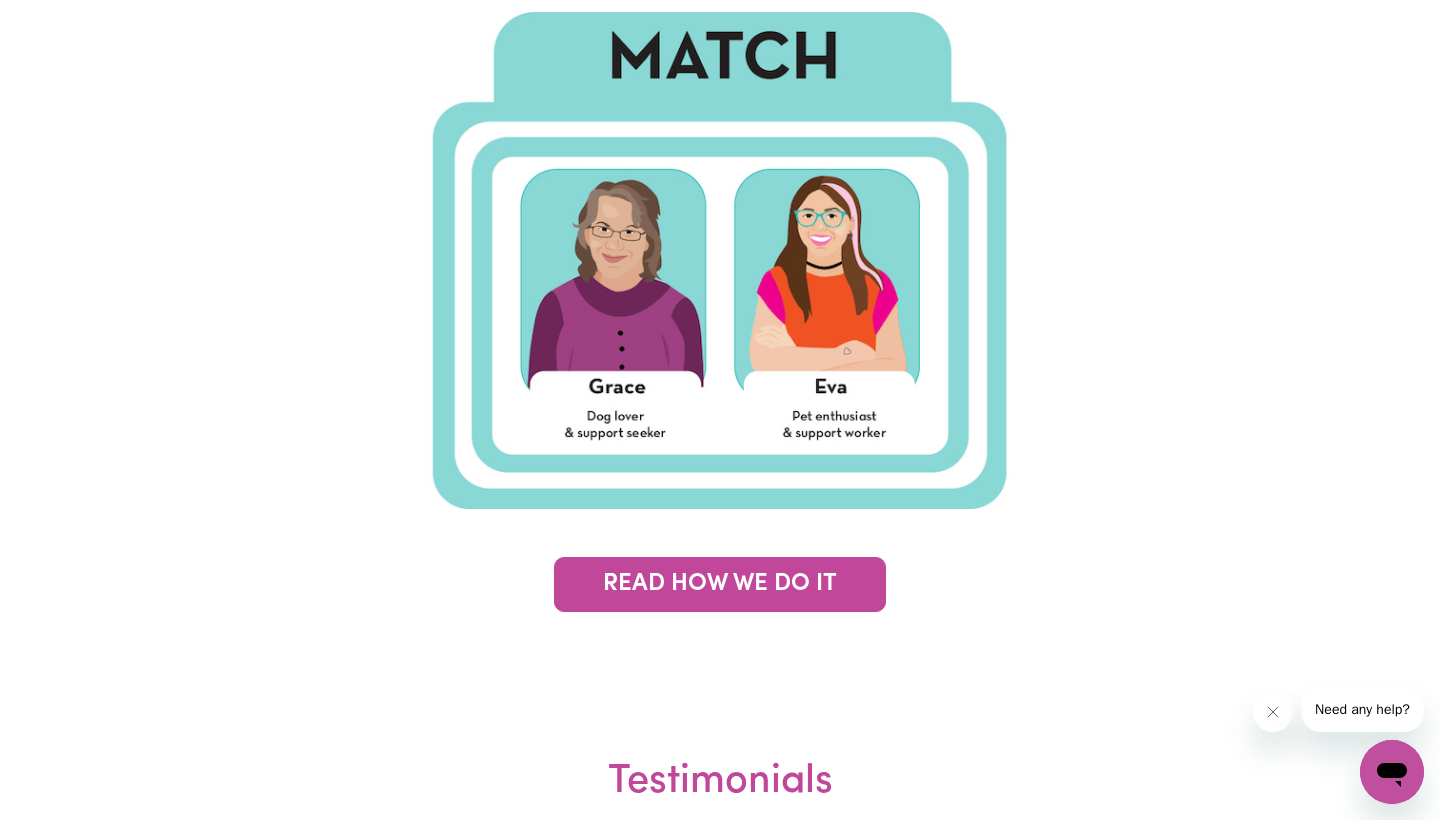 scroll, scrollTop: 4648, scrollLeft: 0, axis: vertical 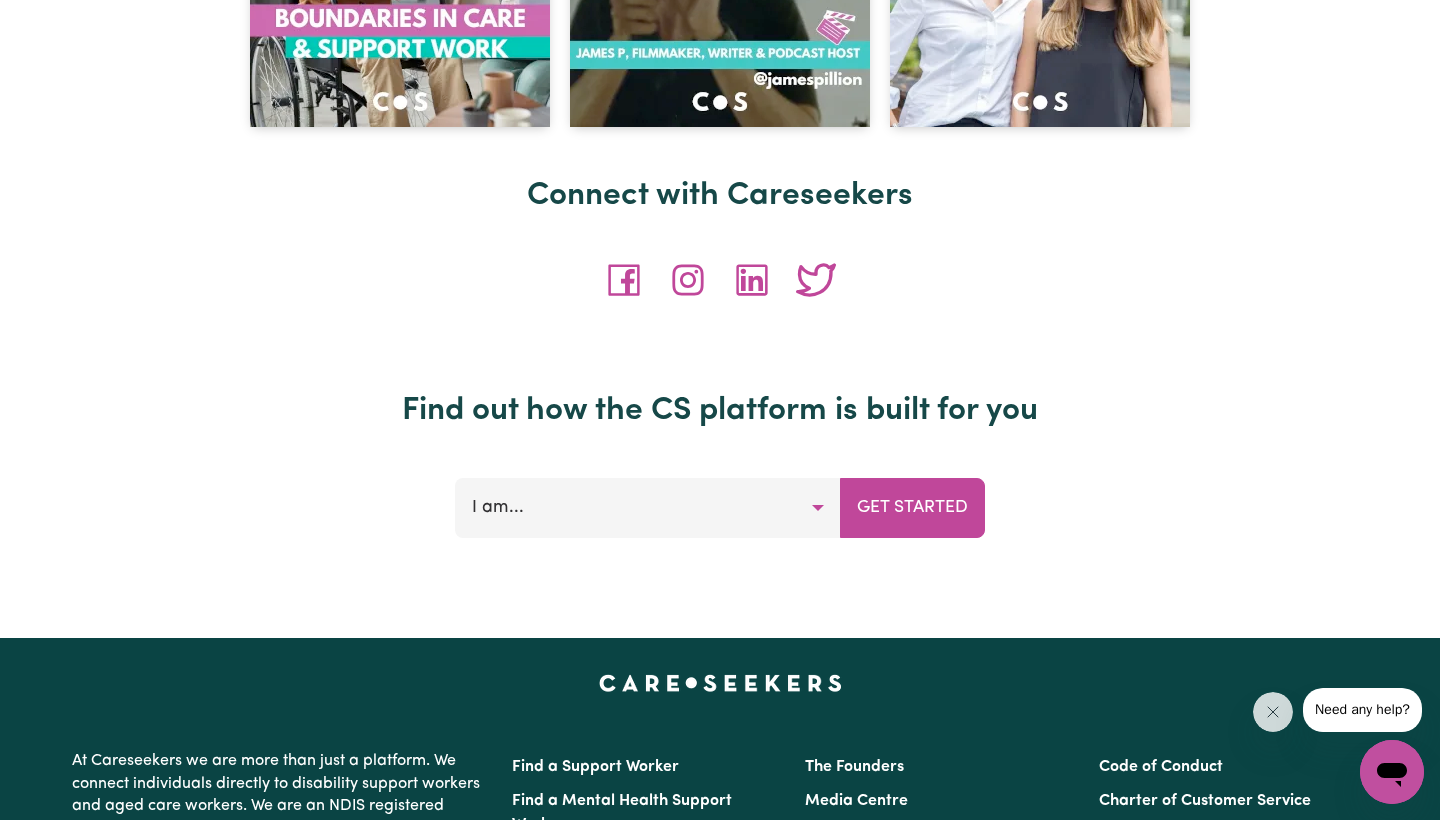 click on "I am..." at bounding box center [648, 508] 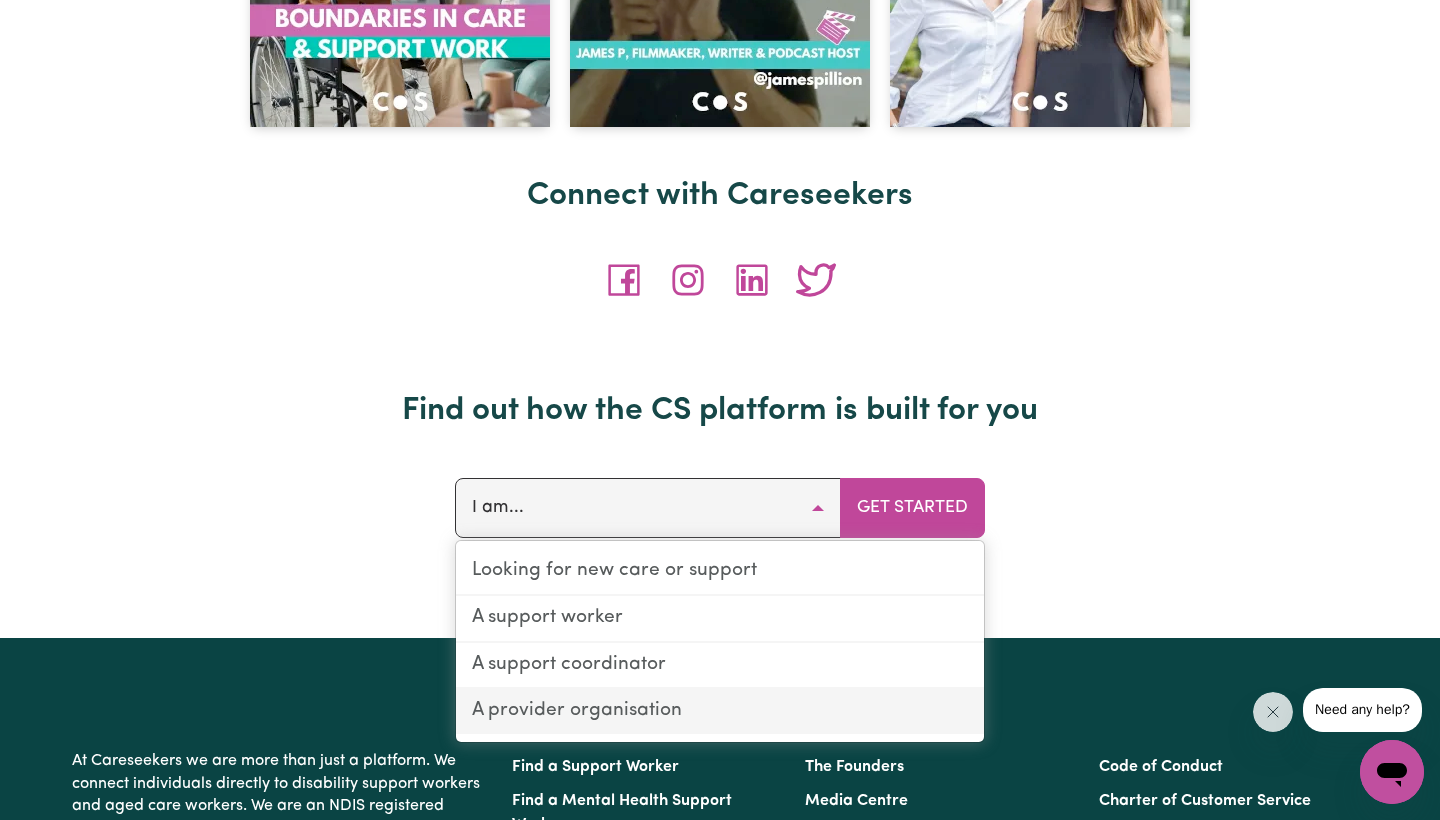 click on "A provider organisation" at bounding box center (720, 711) 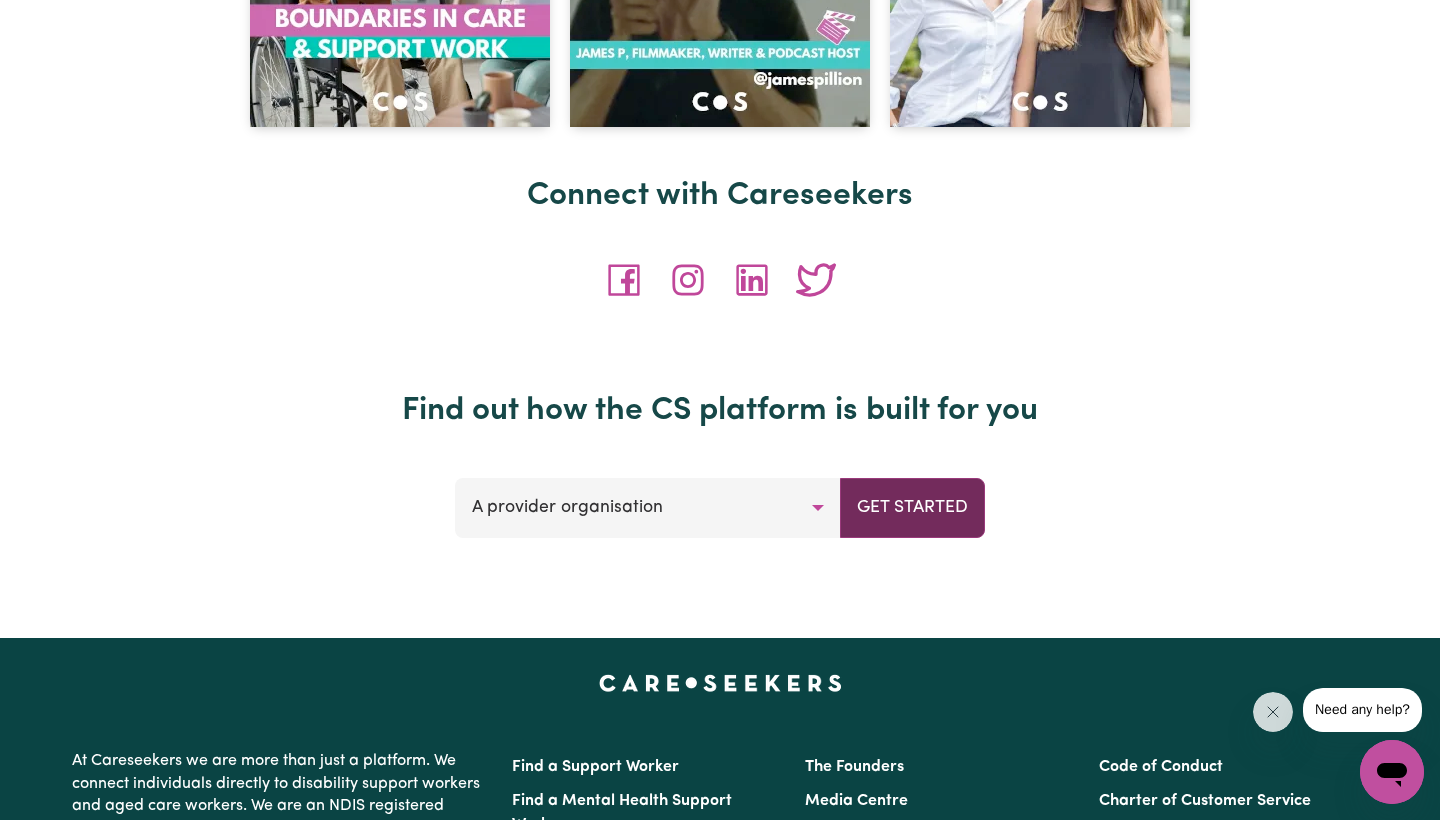 click on "Get Started" at bounding box center (912, 508) 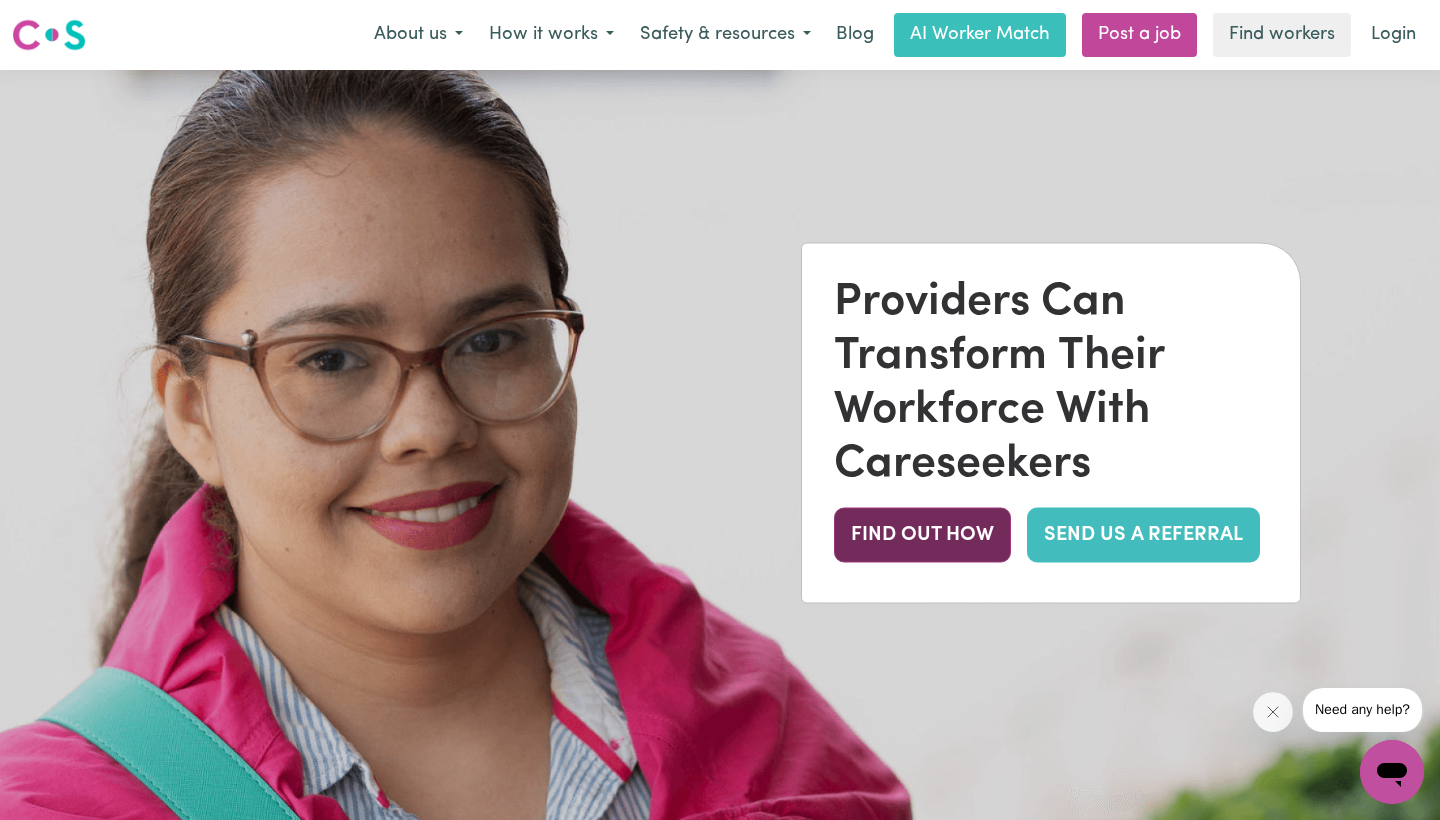 click on "FIND OUT HOW" at bounding box center [922, 534] 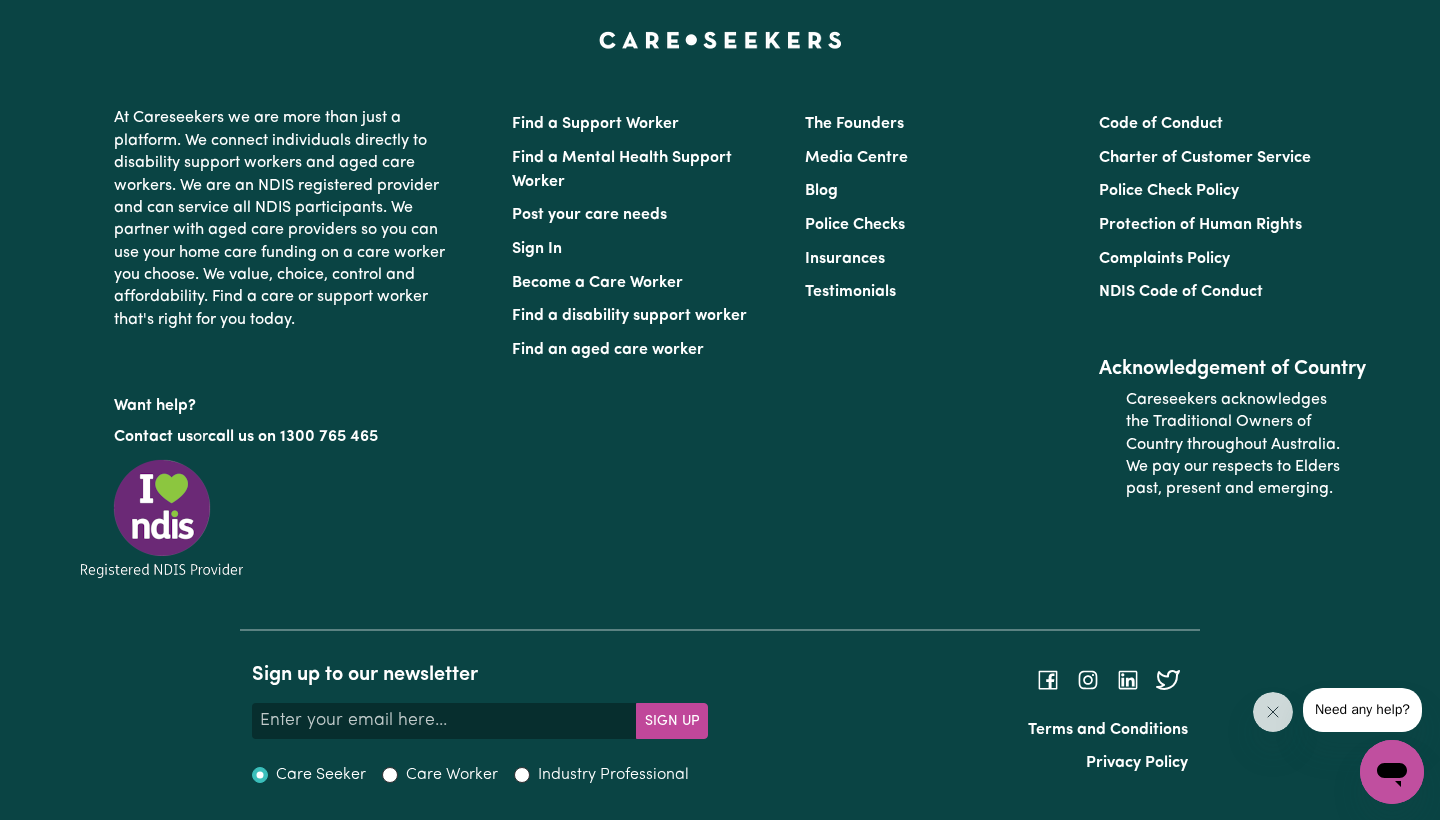 scroll, scrollTop: 7911, scrollLeft: 0, axis: vertical 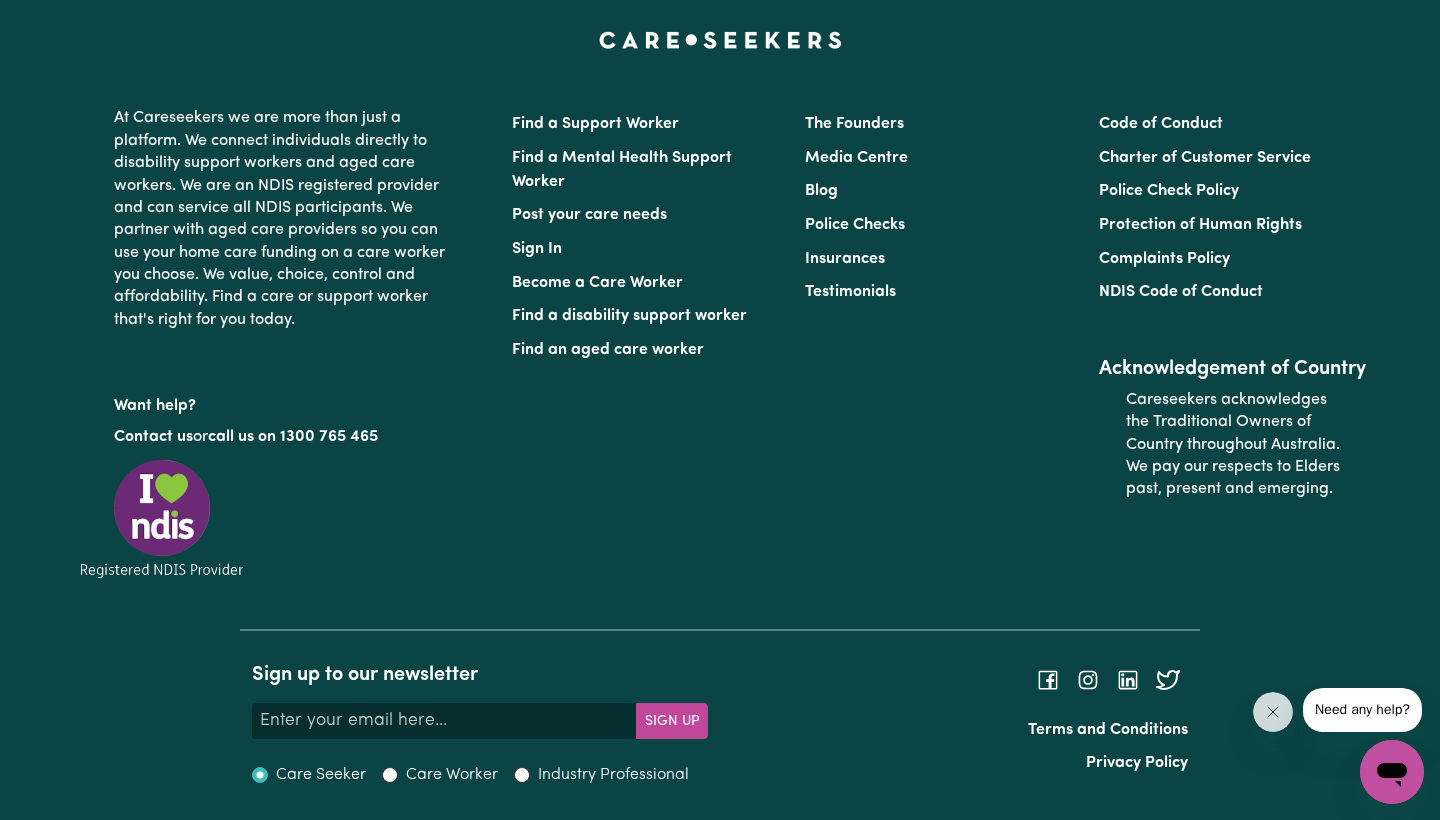 click on "I would like to arrange a meeting to find out how Careseekers can help my organisation or clients" at bounding box center [732, -240] 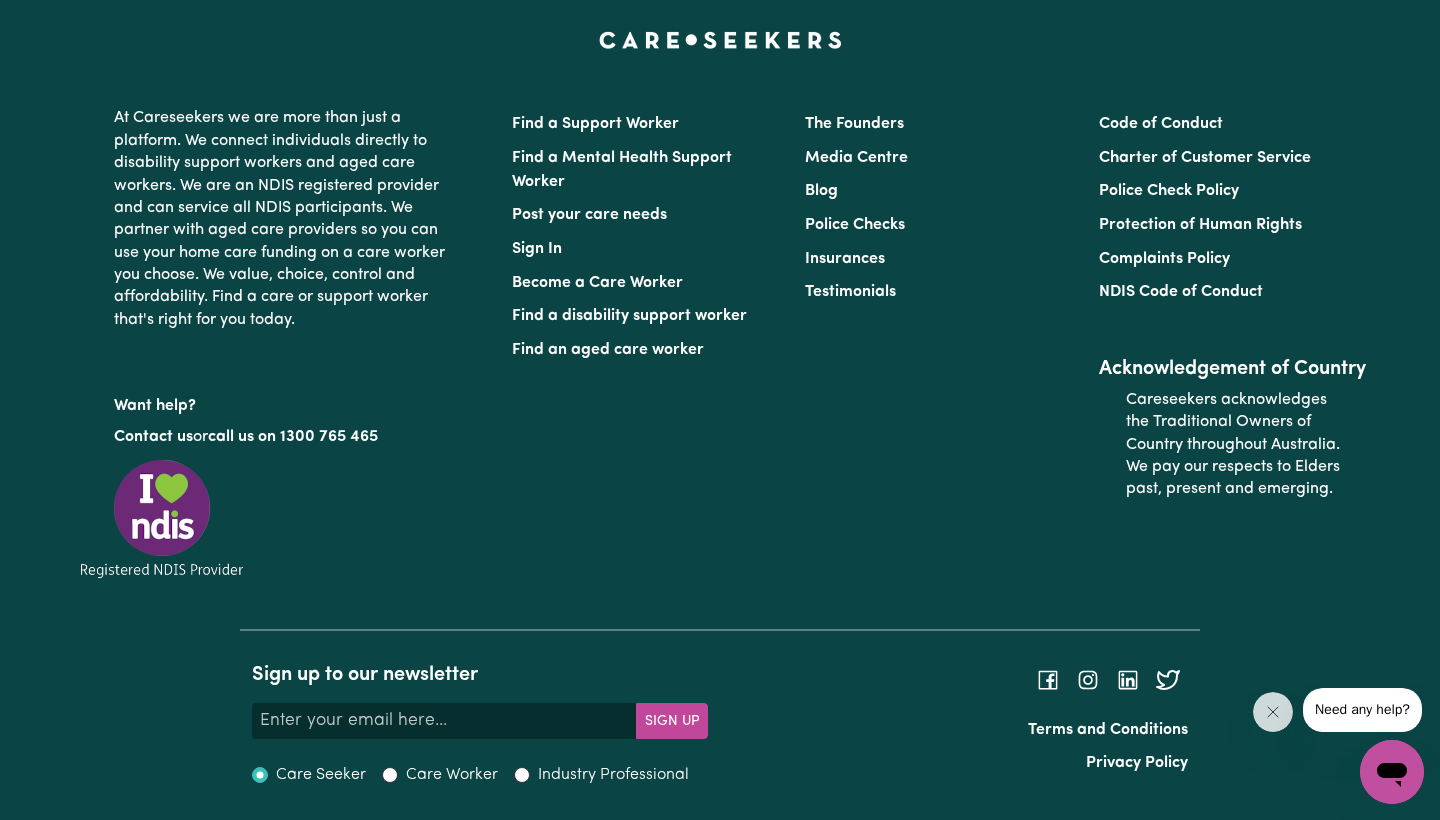 type on "[FIRST]" 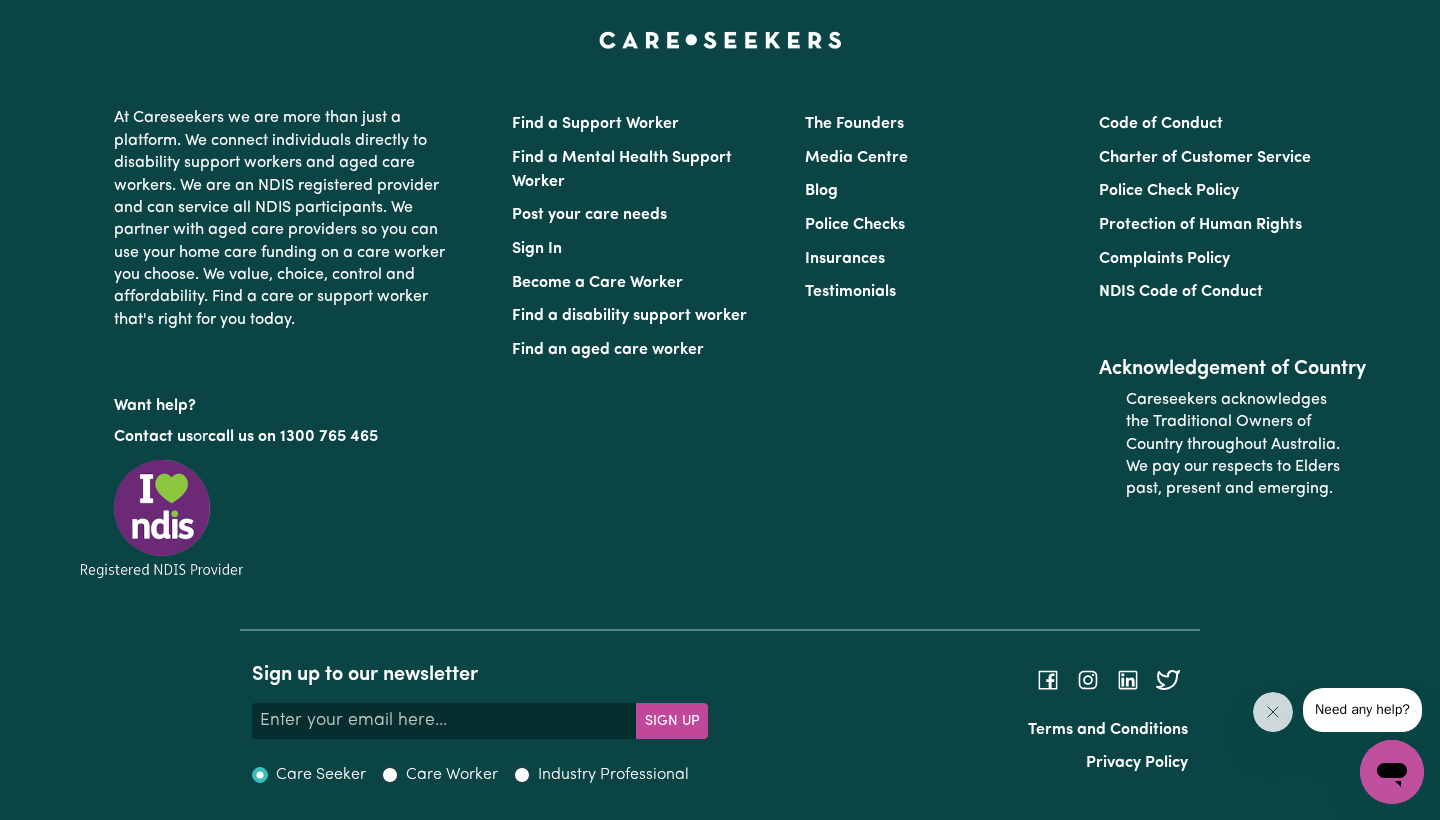 type on "[SUBURB], [STATE], [POSTCODE]" 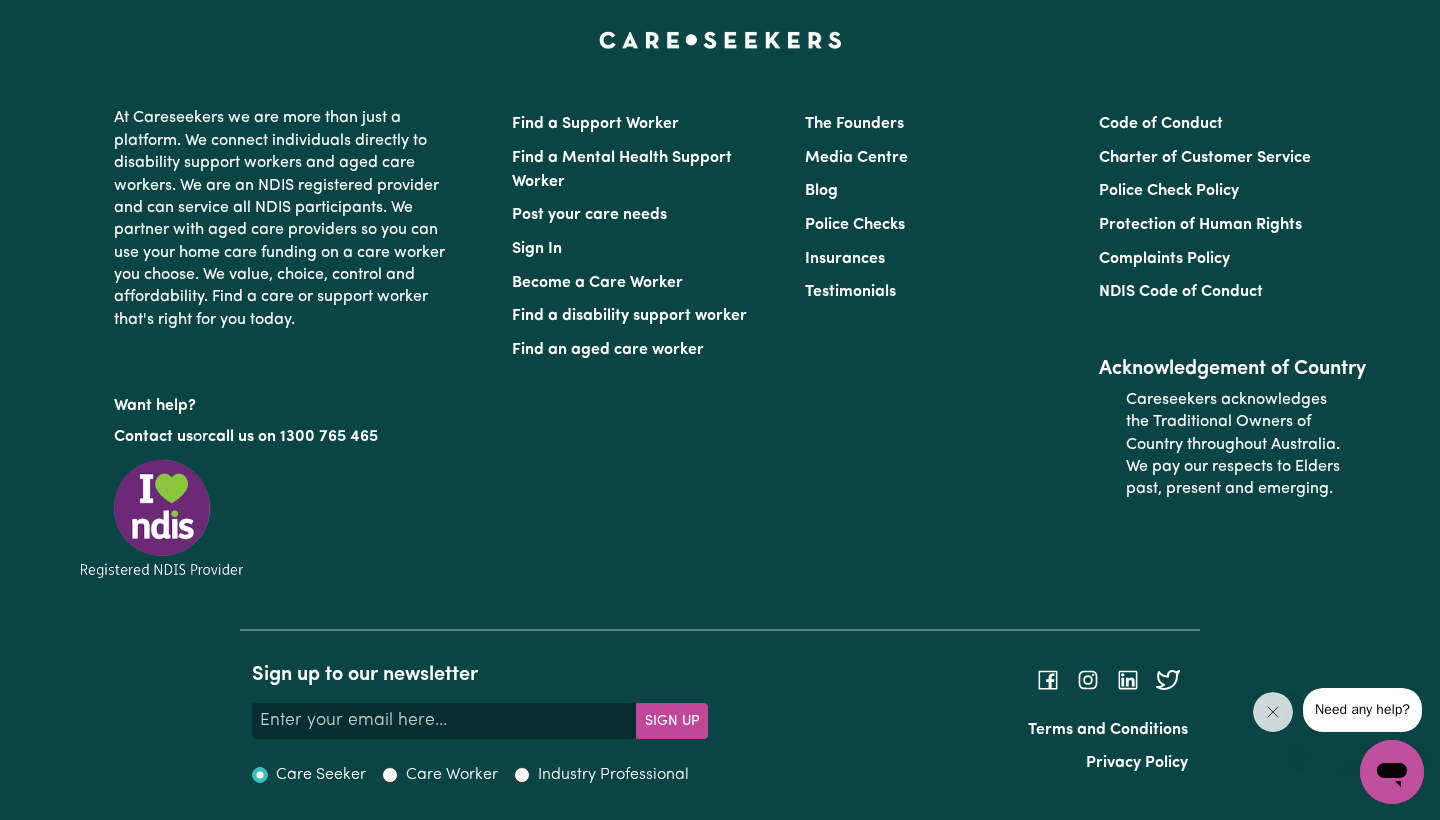 type on "[FIRST]" 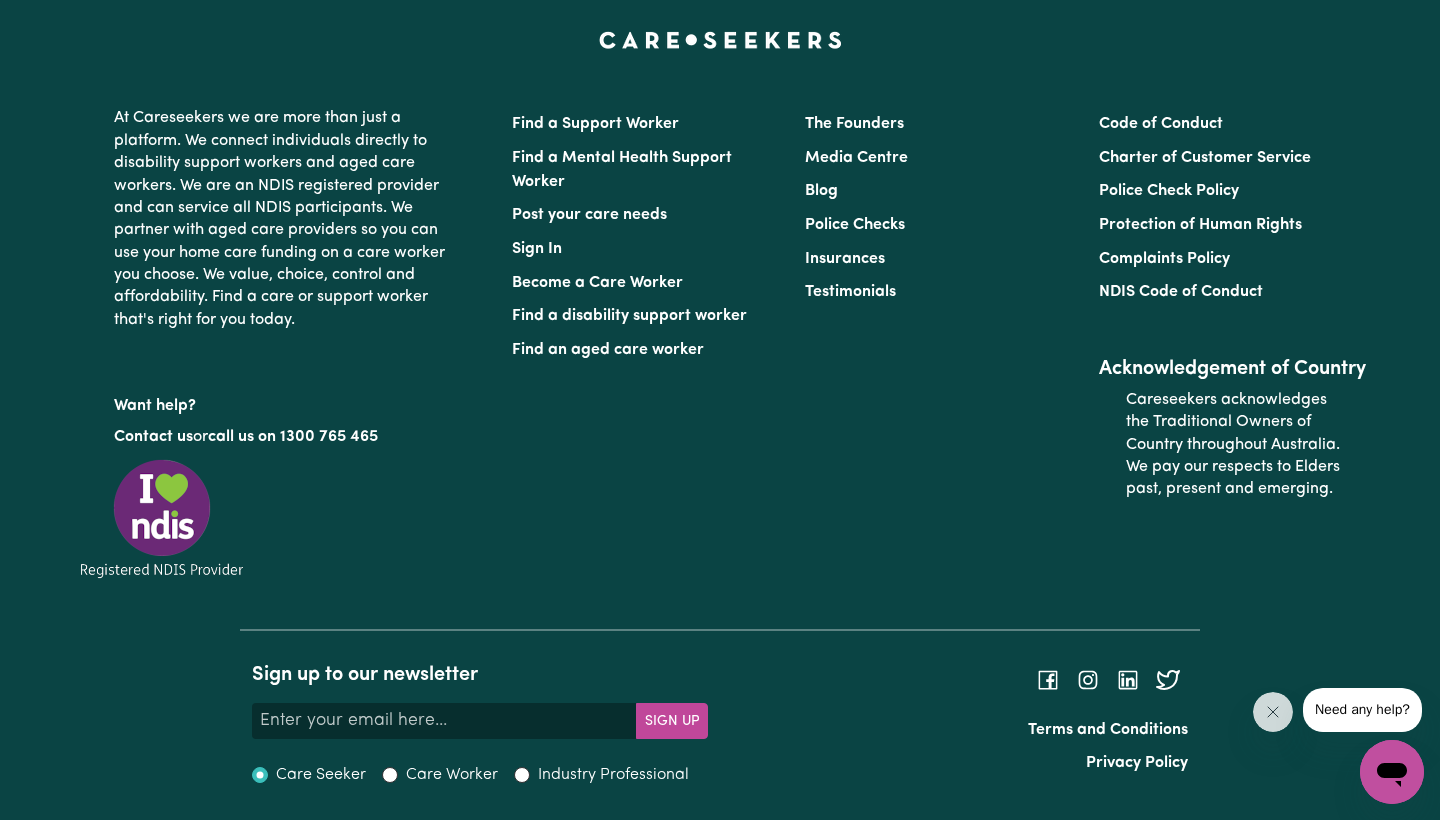 type on "[SUBURB], [STATE], [POSTCODE]" 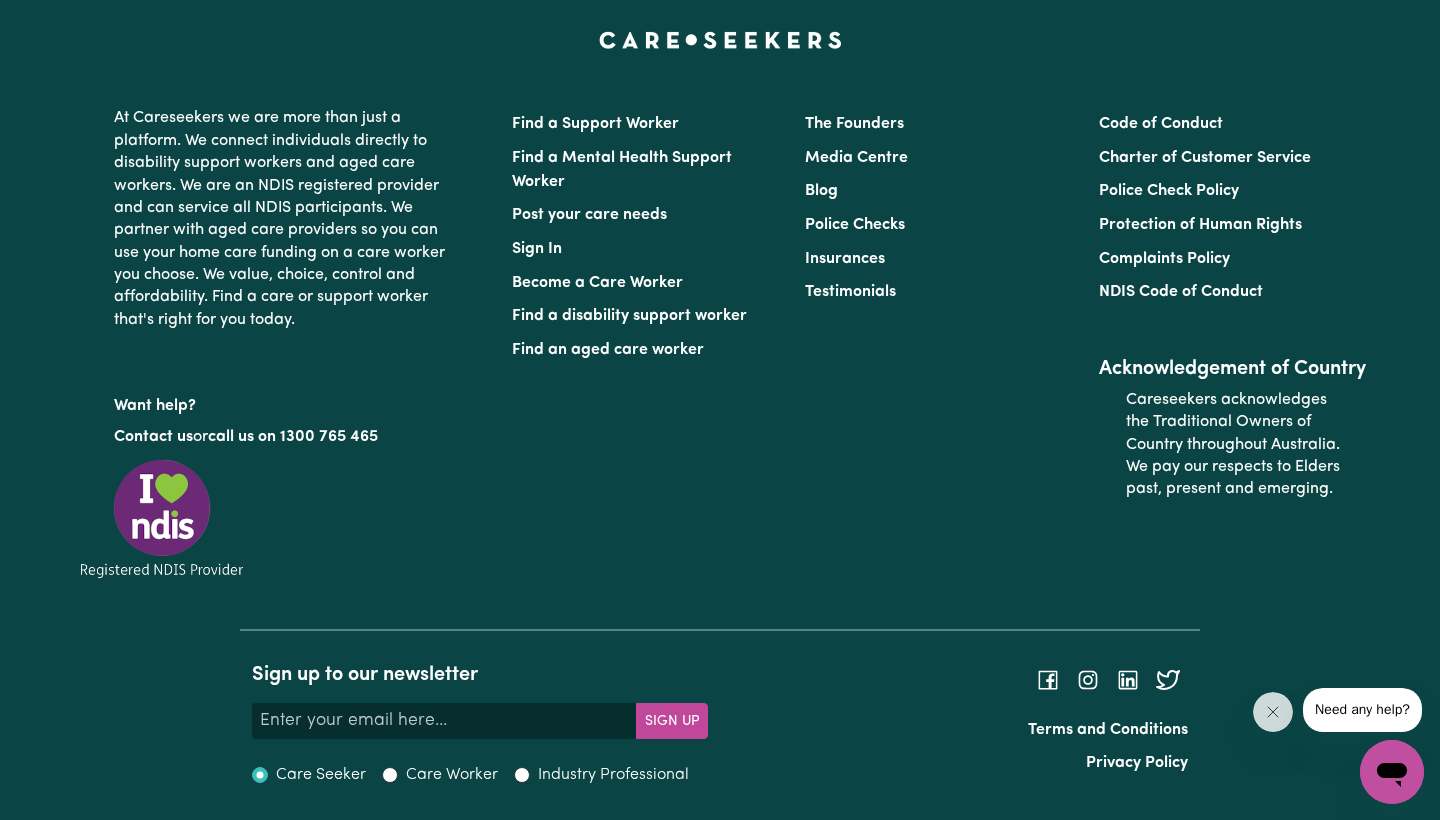 type on "[FIRST]" 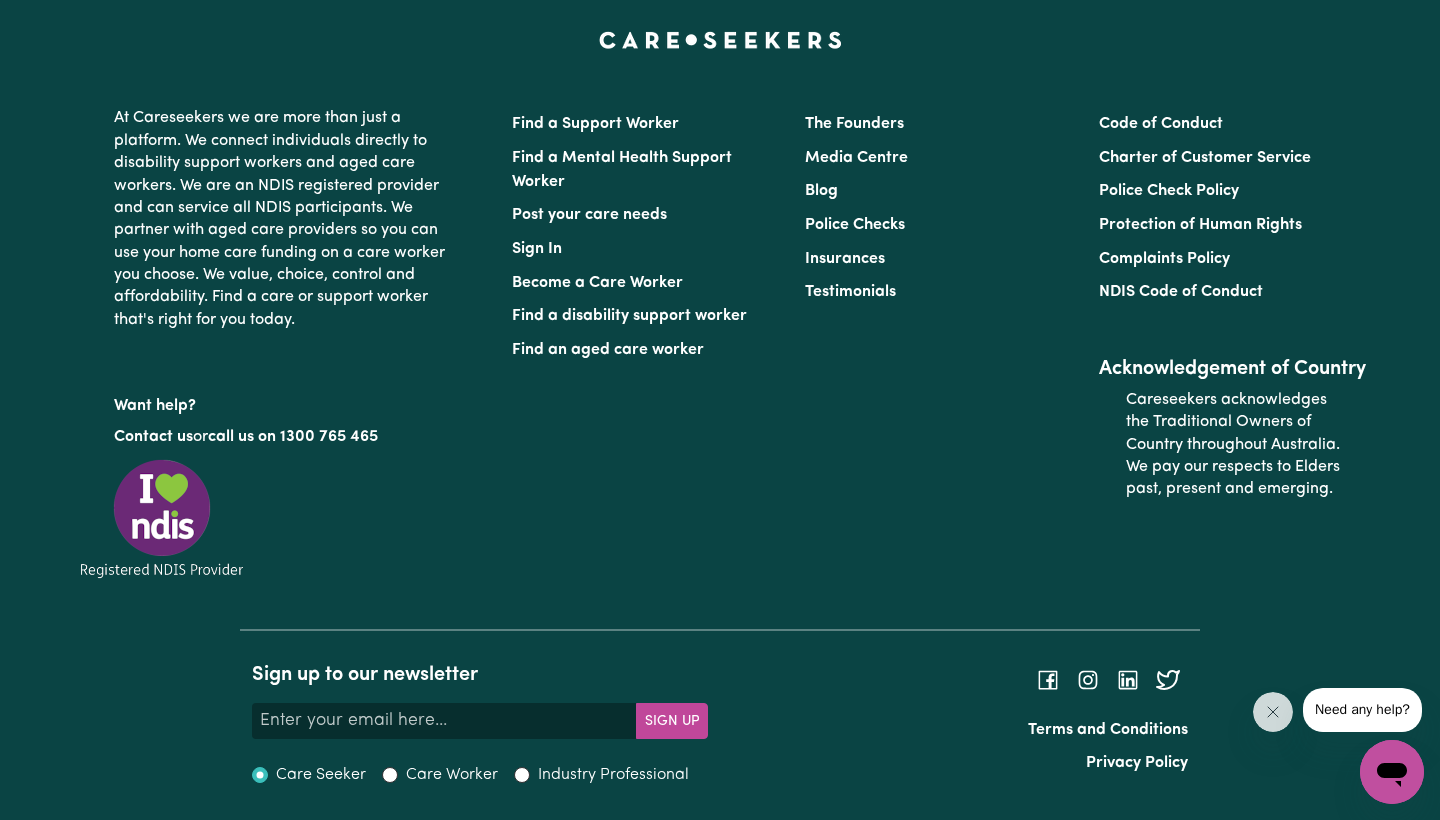 type on "[LAST]" 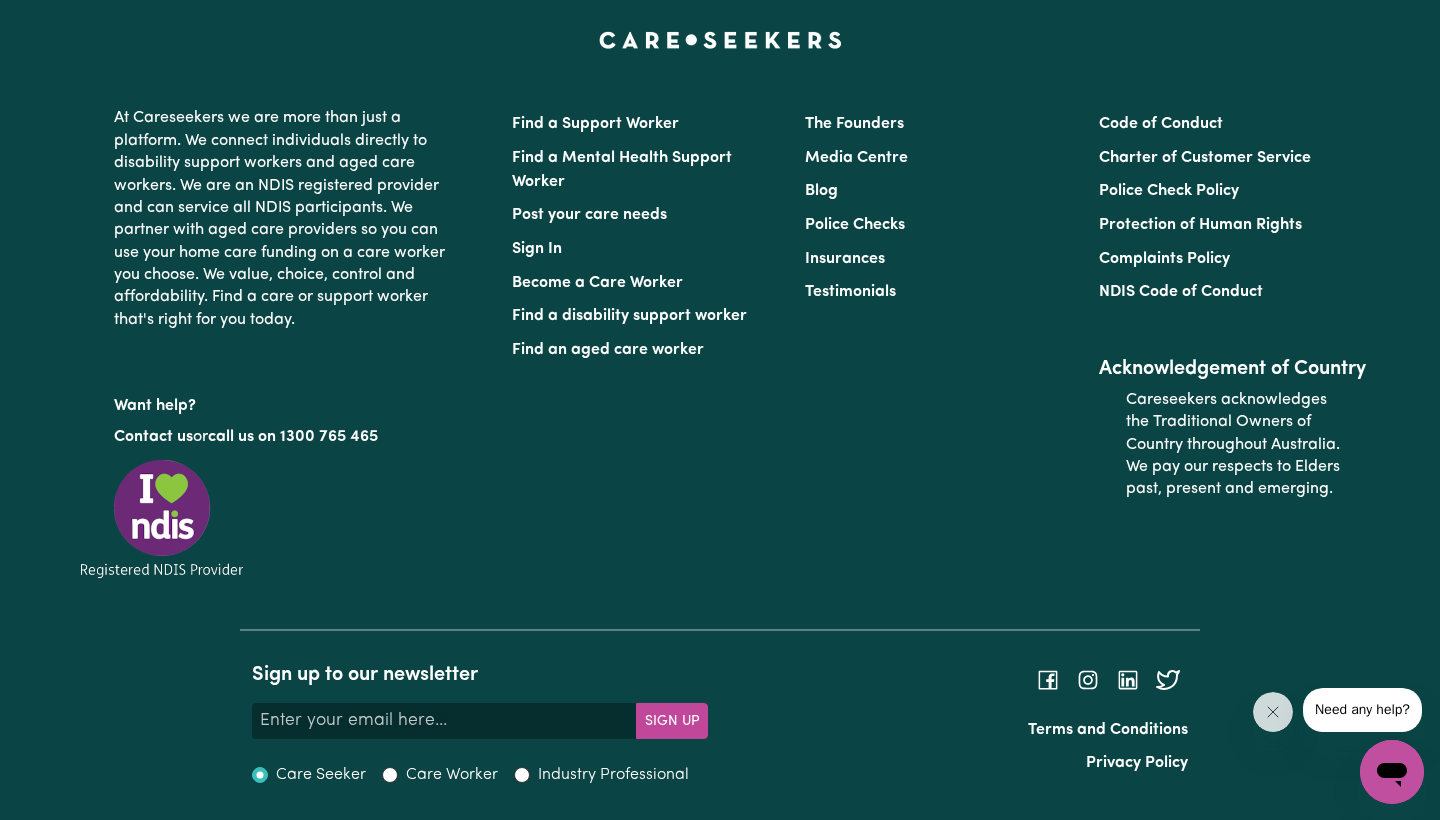 scroll, scrollTop: 8159, scrollLeft: 0, axis: vertical 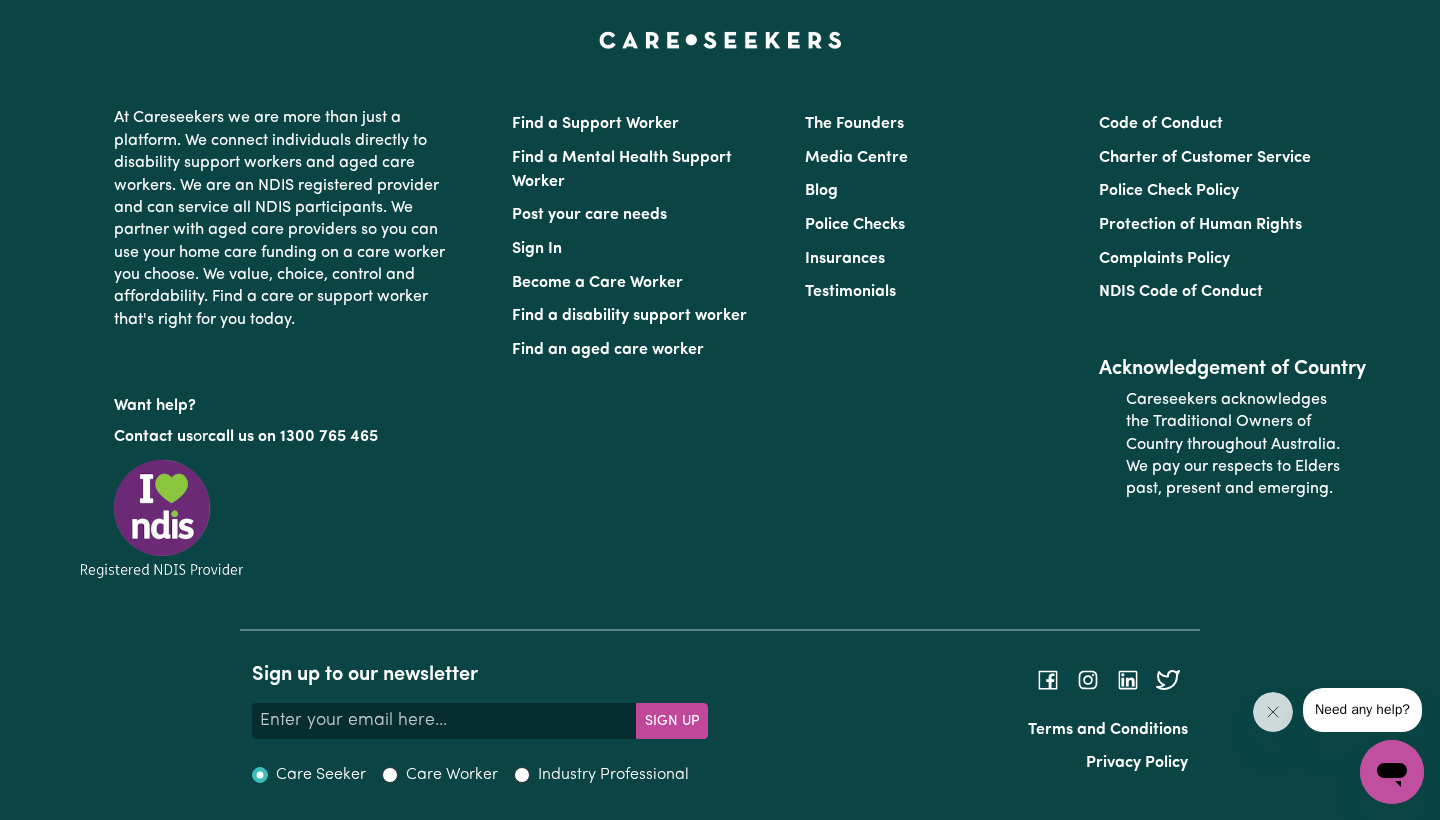 type on "[PHONE]" 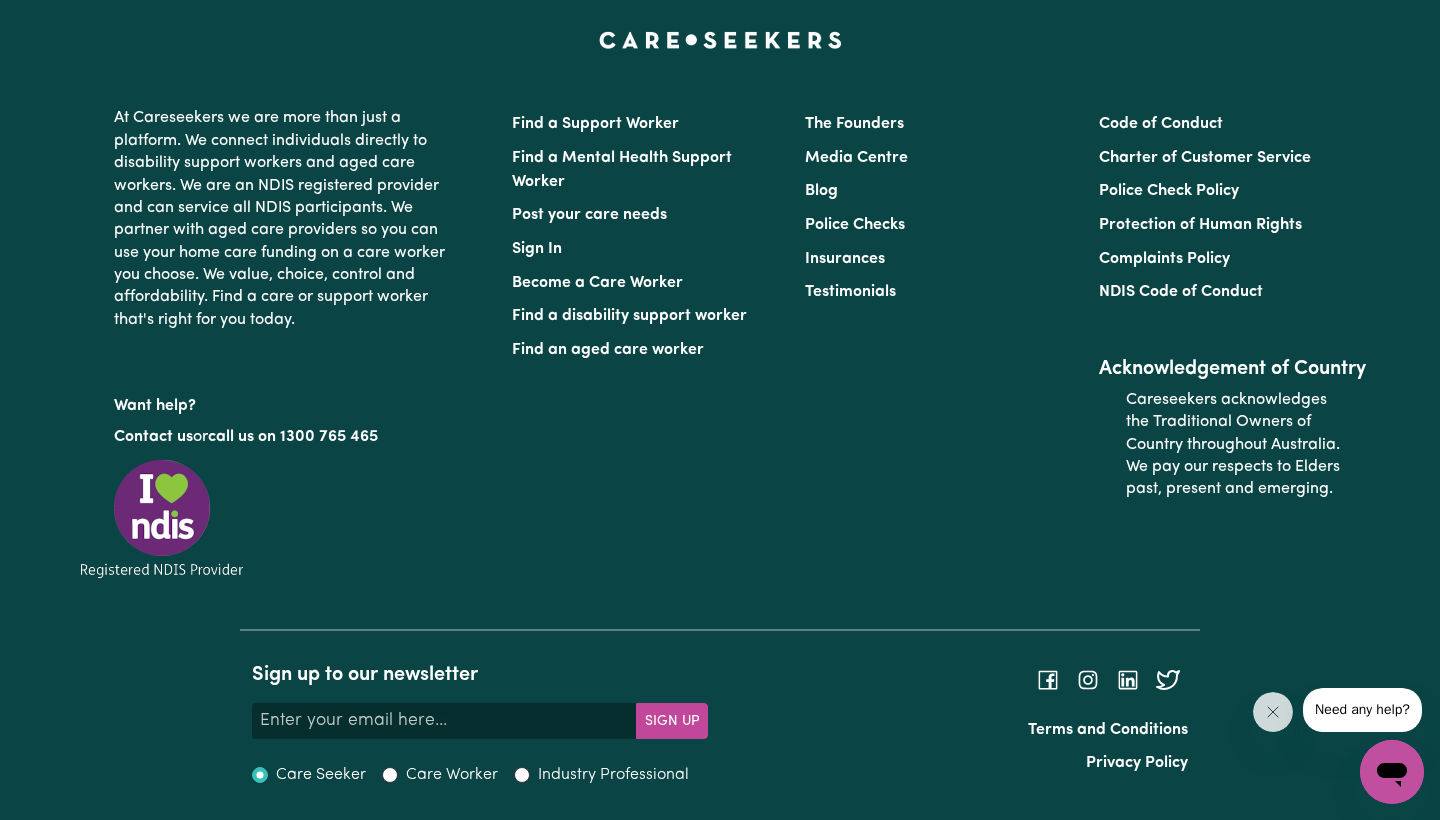 type 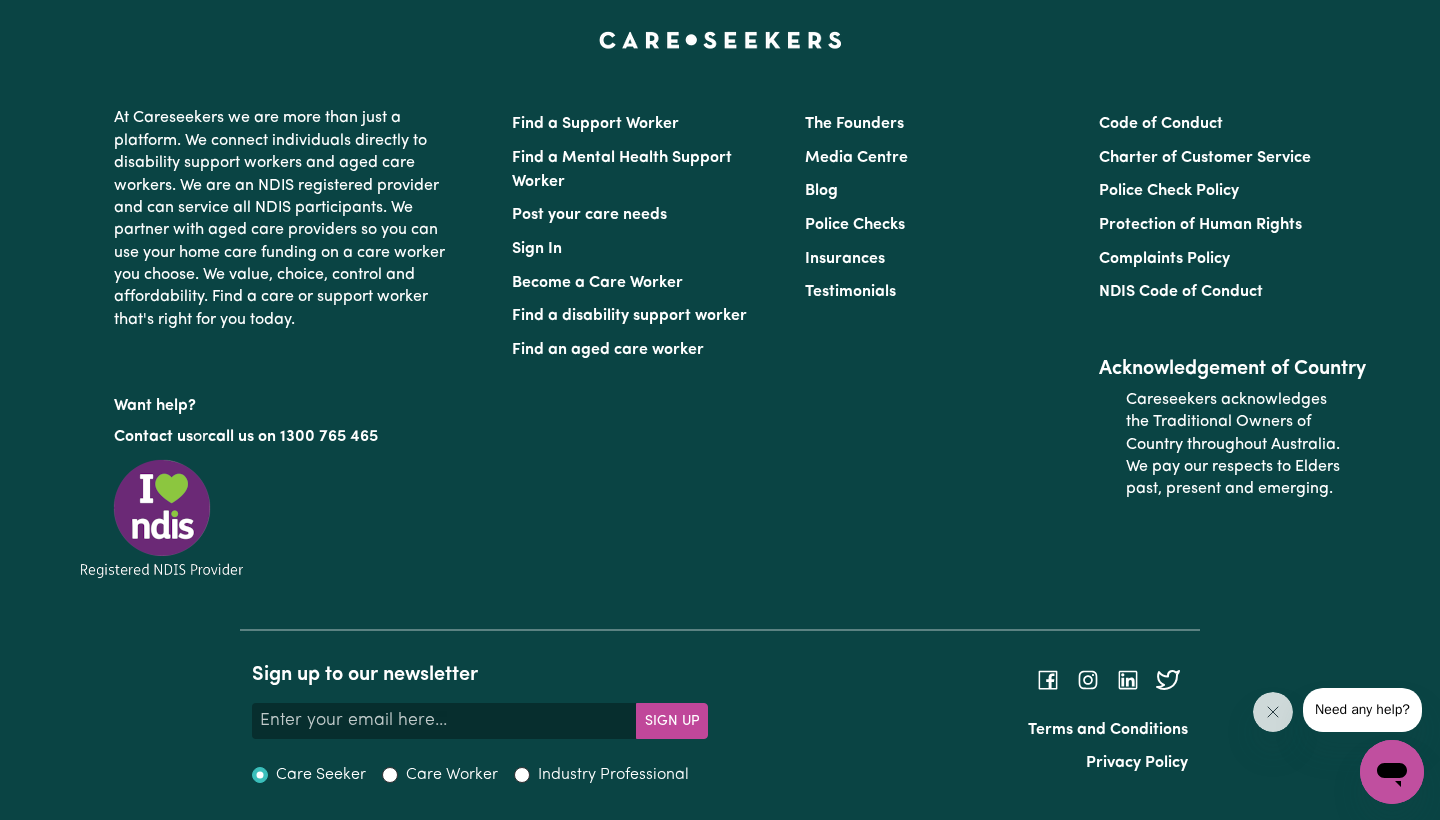 type 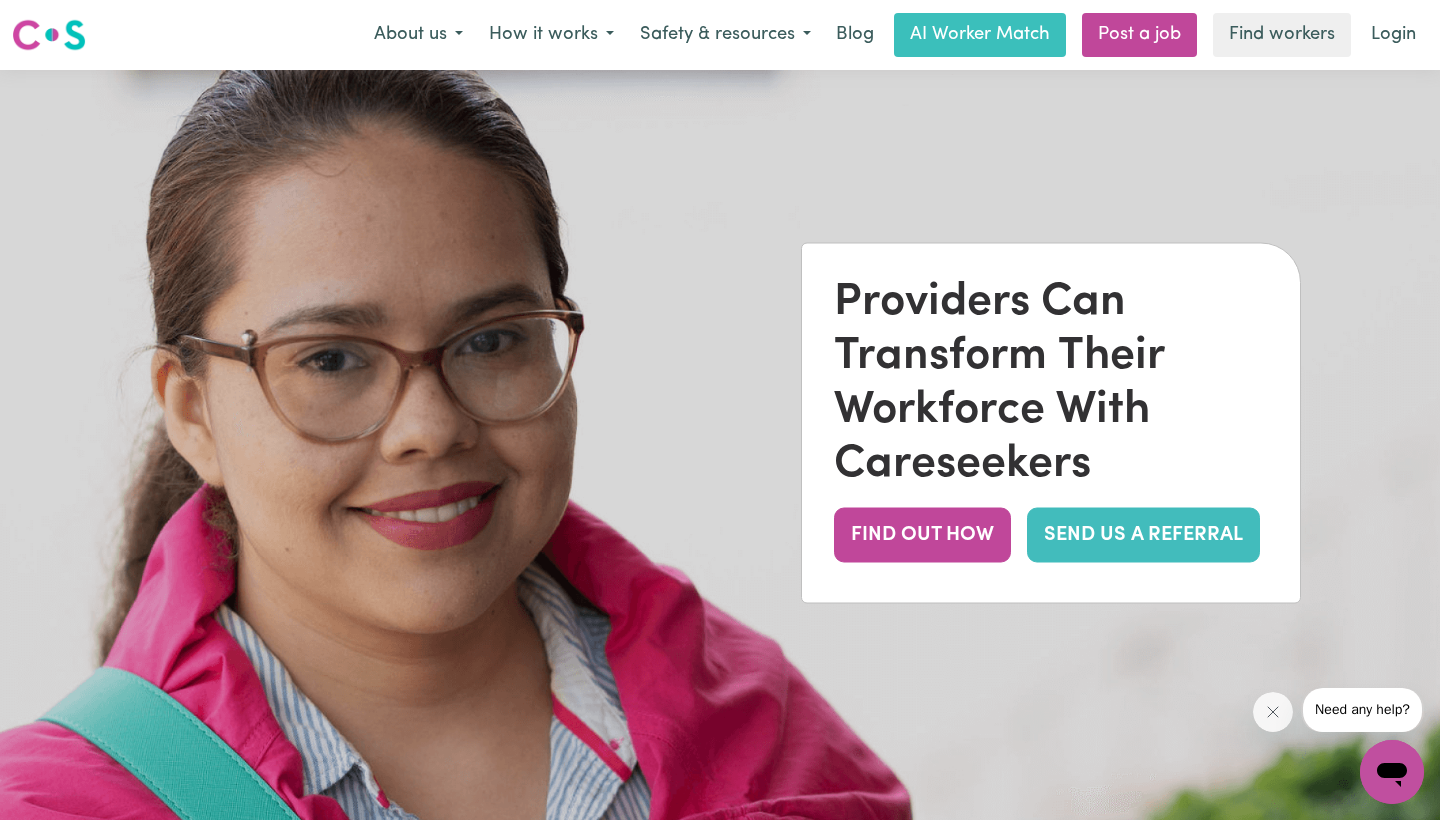scroll, scrollTop: 0, scrollLeft: 0, axis: both 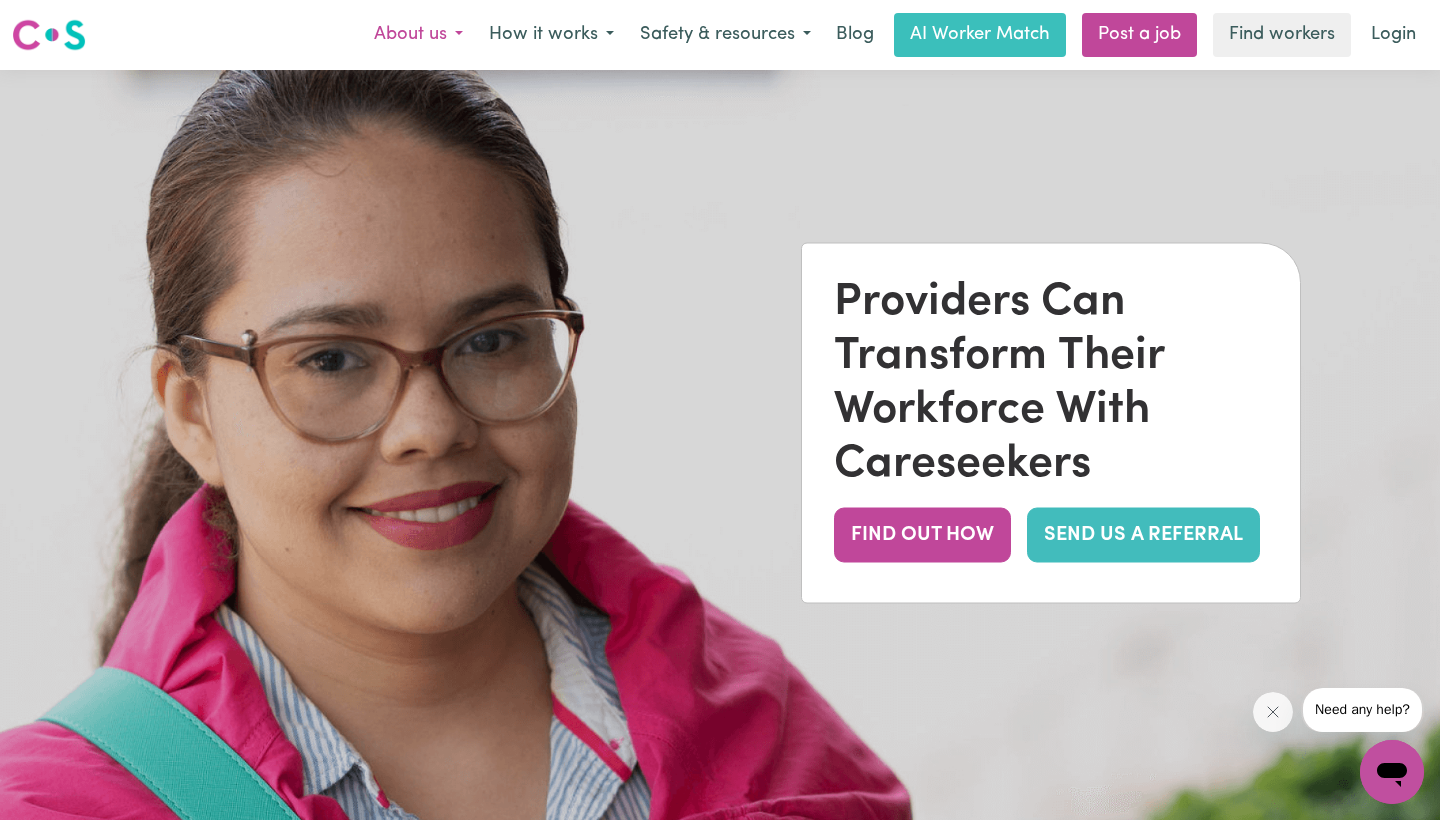 click on "About us" at bounding box center [418, 35] 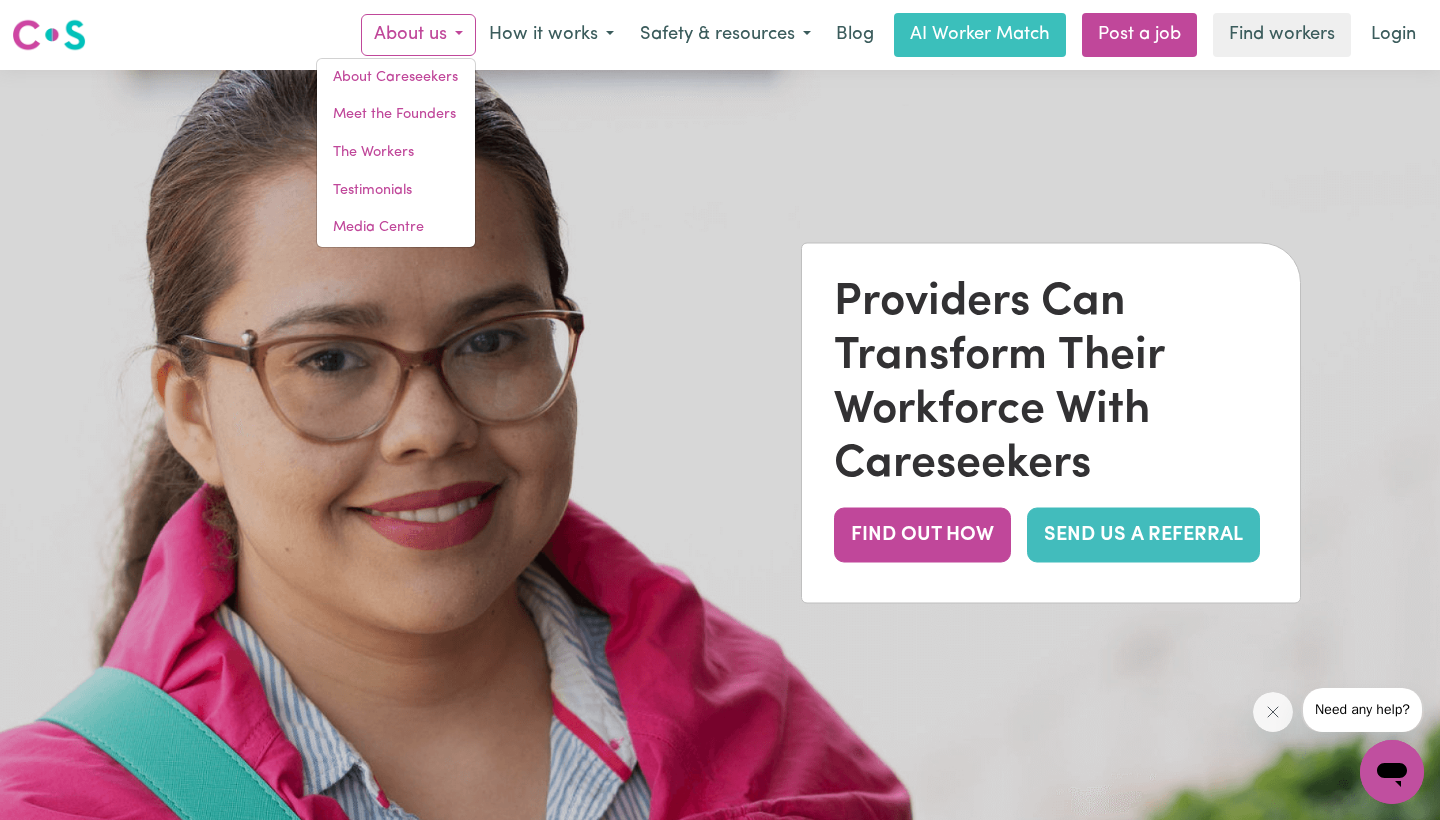 click at bounding box center [720, 480] 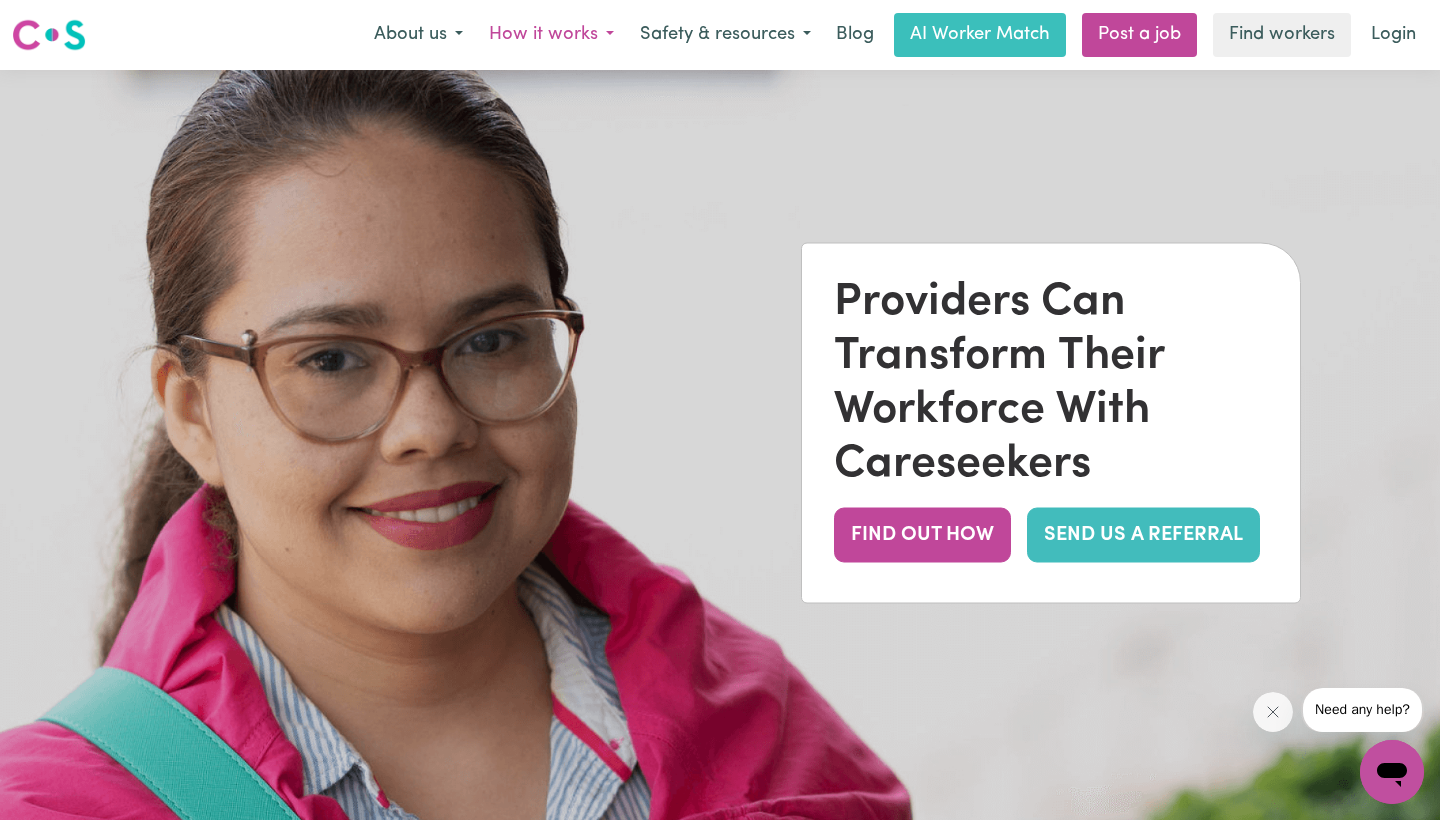 click on "How it works" at bounding box center [551, 35] 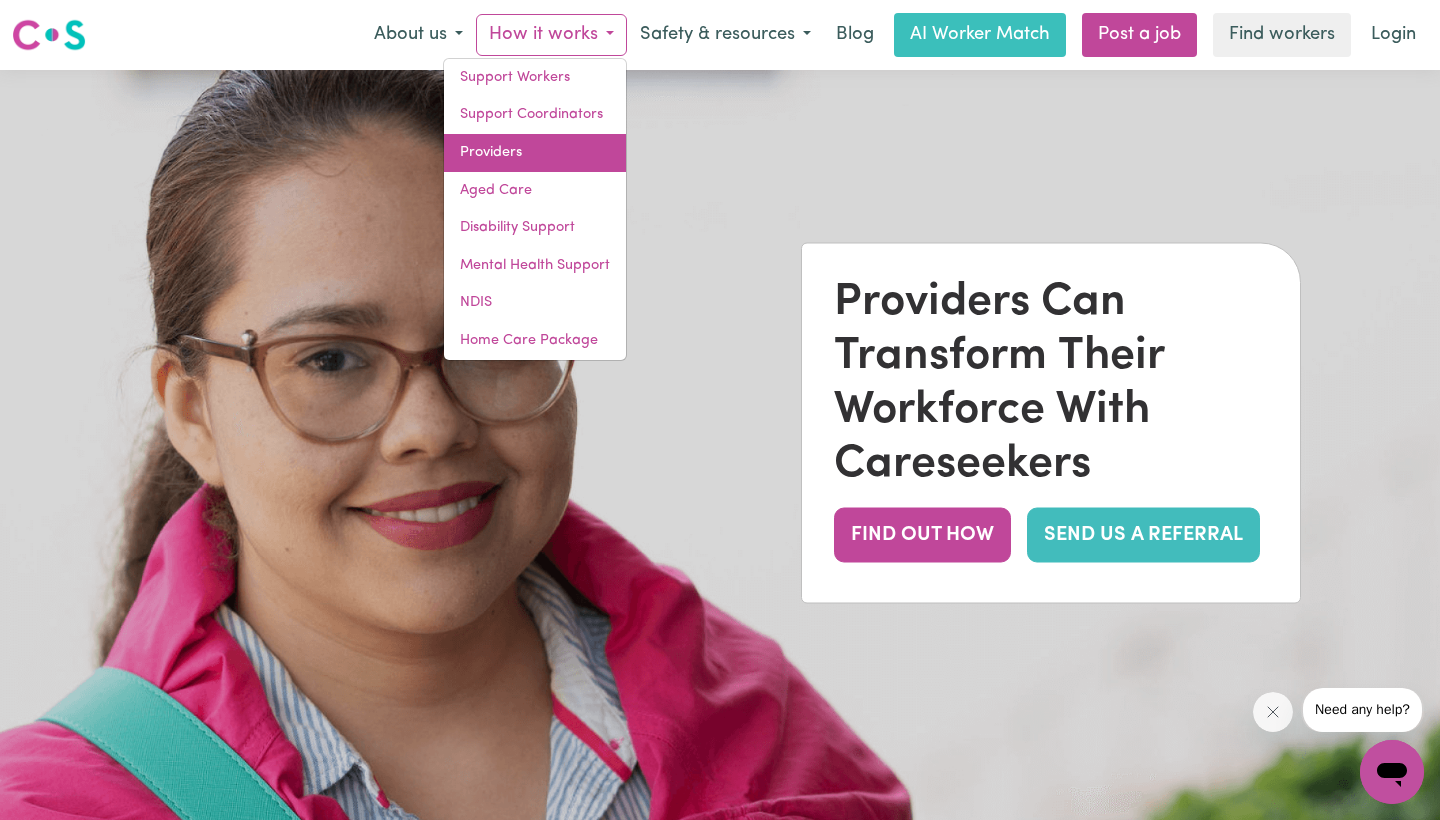 click on "Providers" at bounding box center [535, 153] 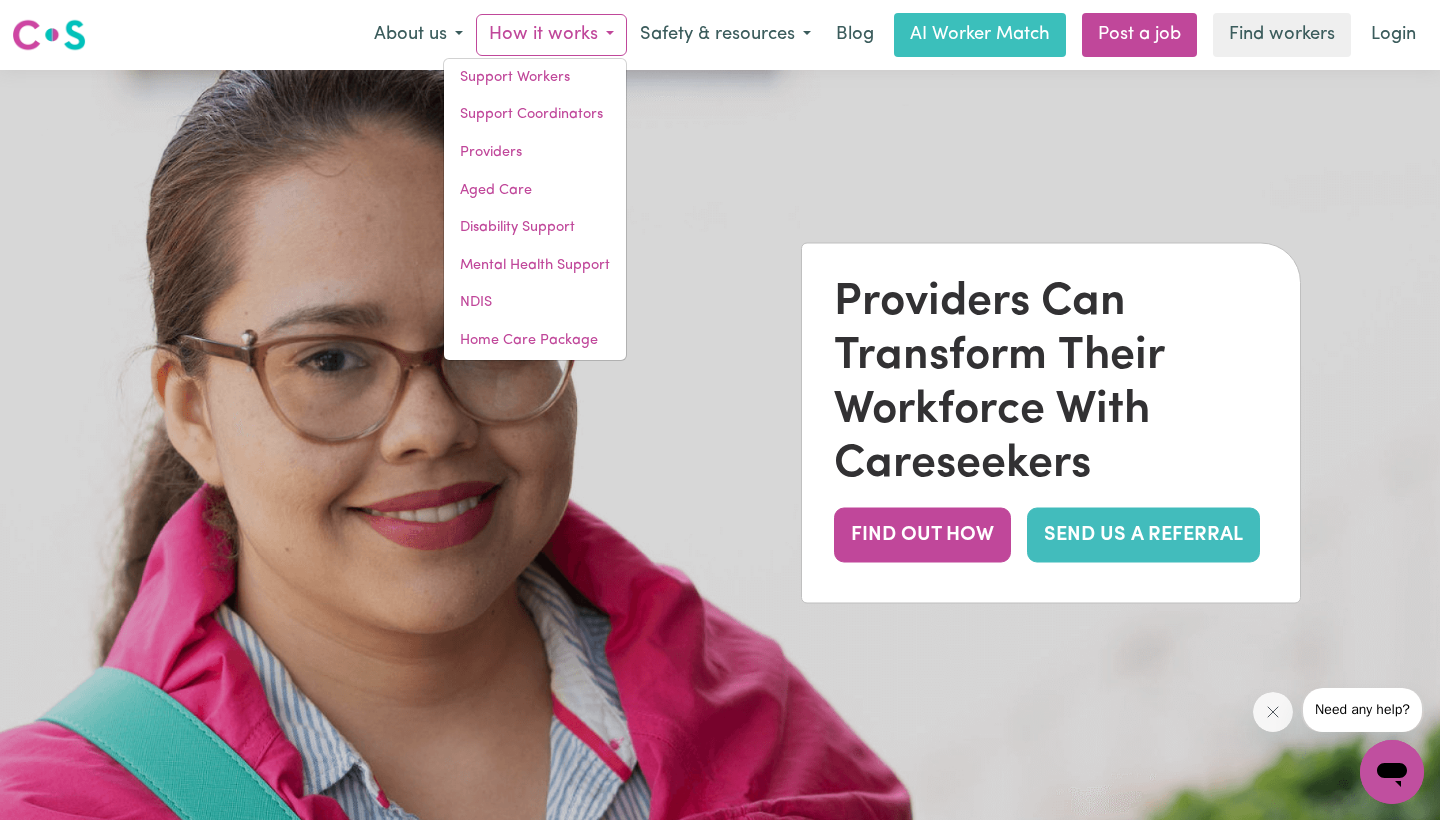 click at bounding box center (720, 480) 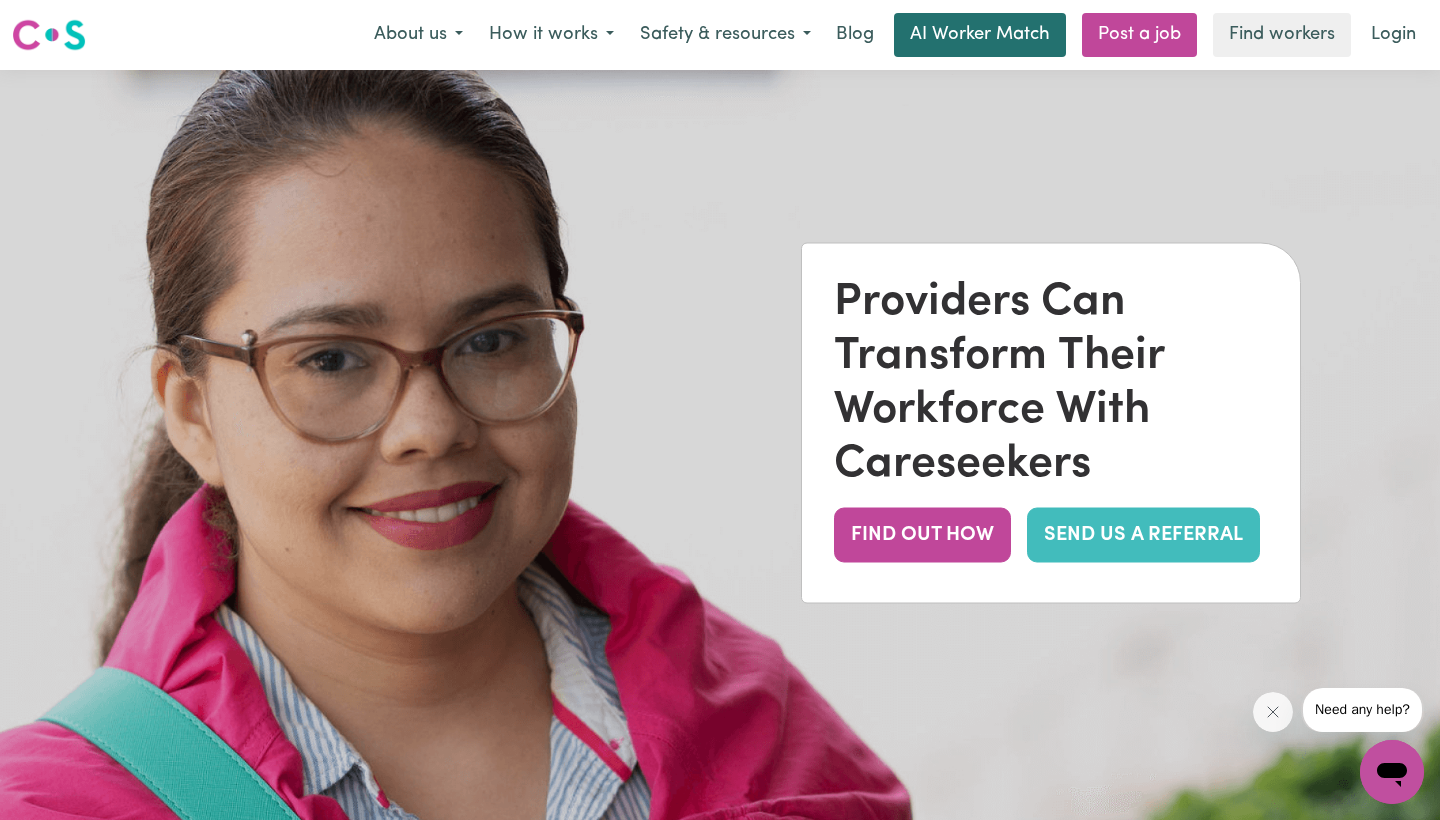 scroll, scrollTop: 0, scrollLeft: 0, axis: both 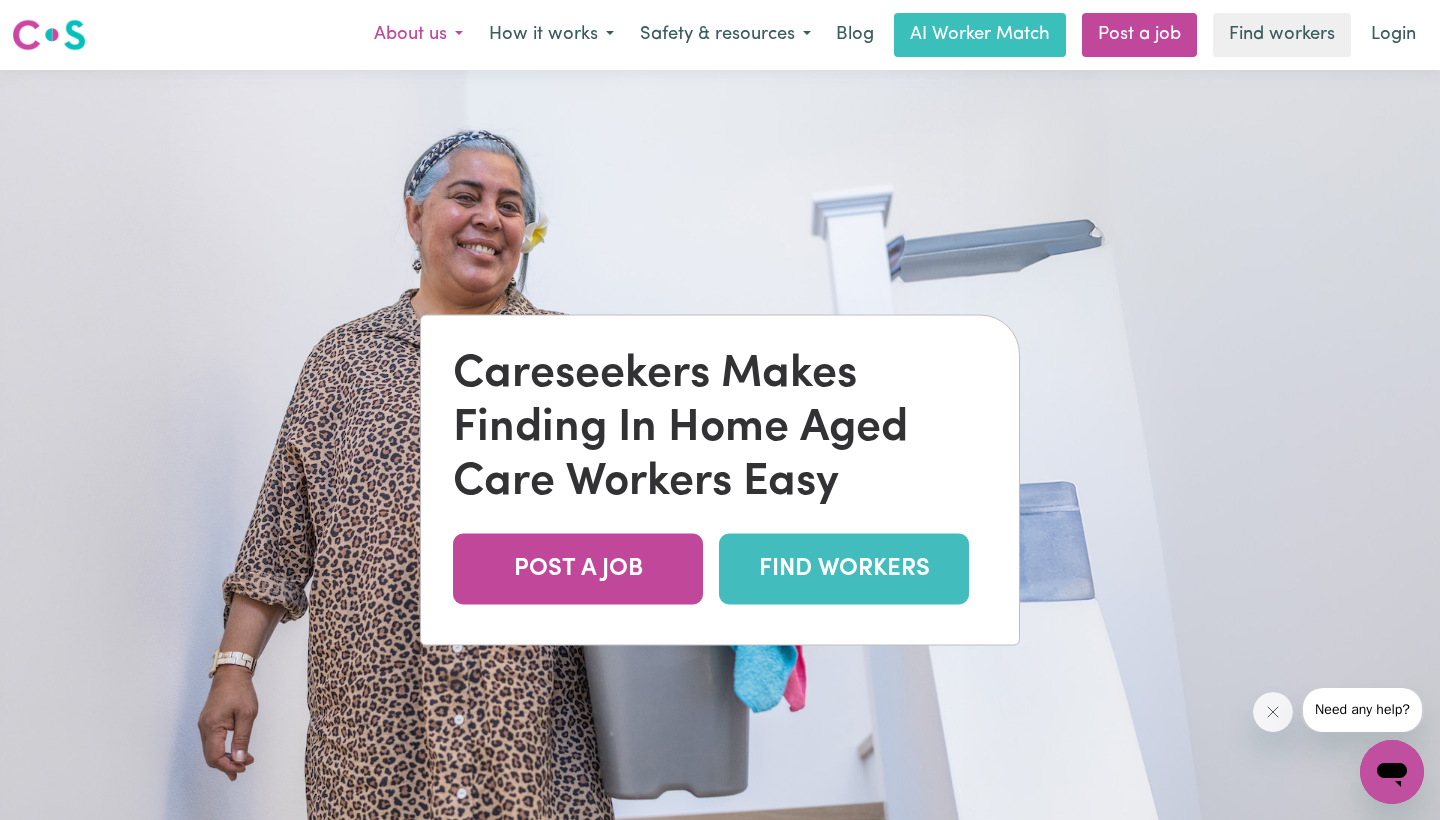 click on "About us" at bounding box center [418, 35] 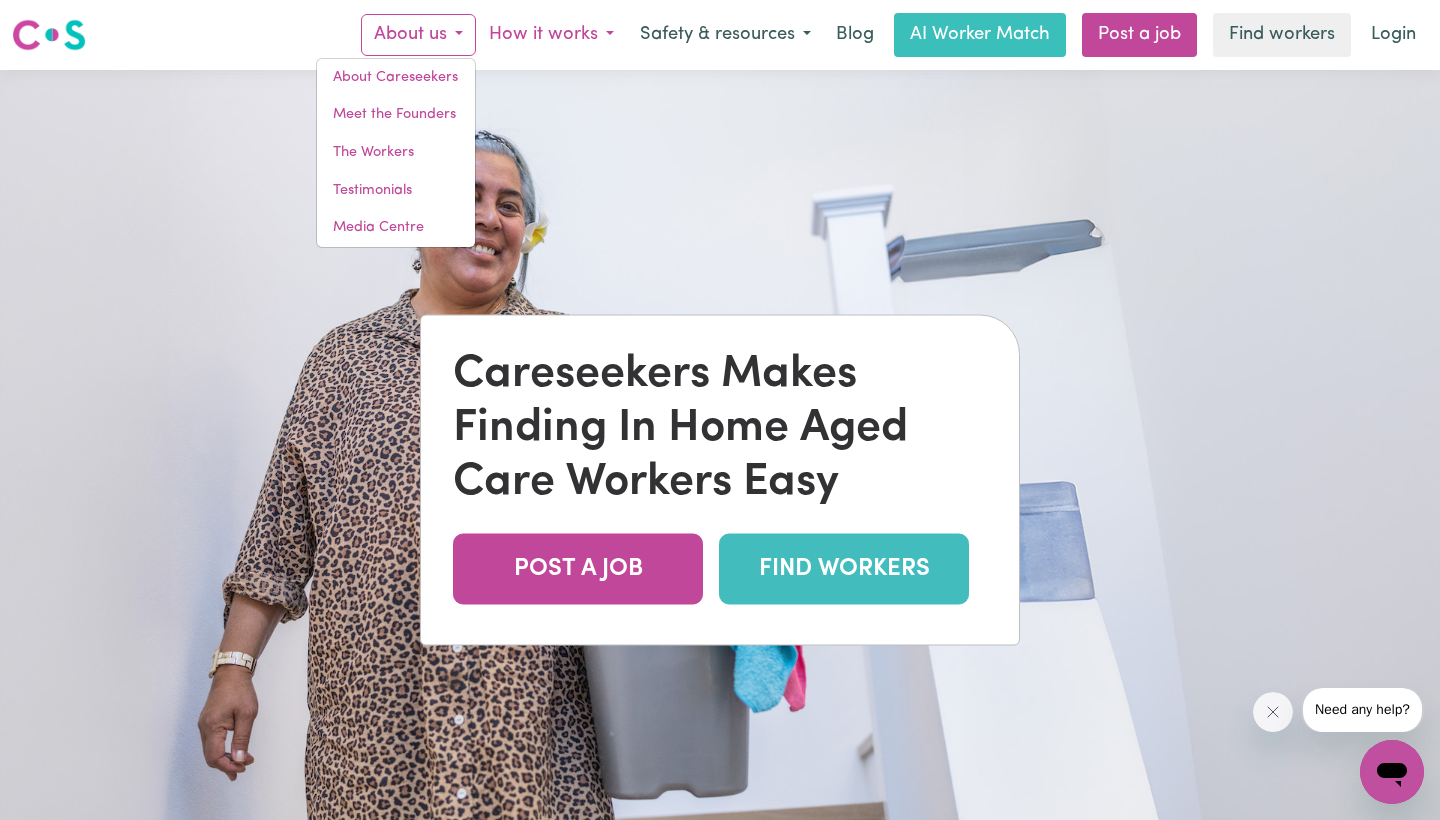 click on "How it works" at bounding box center (551, 35) 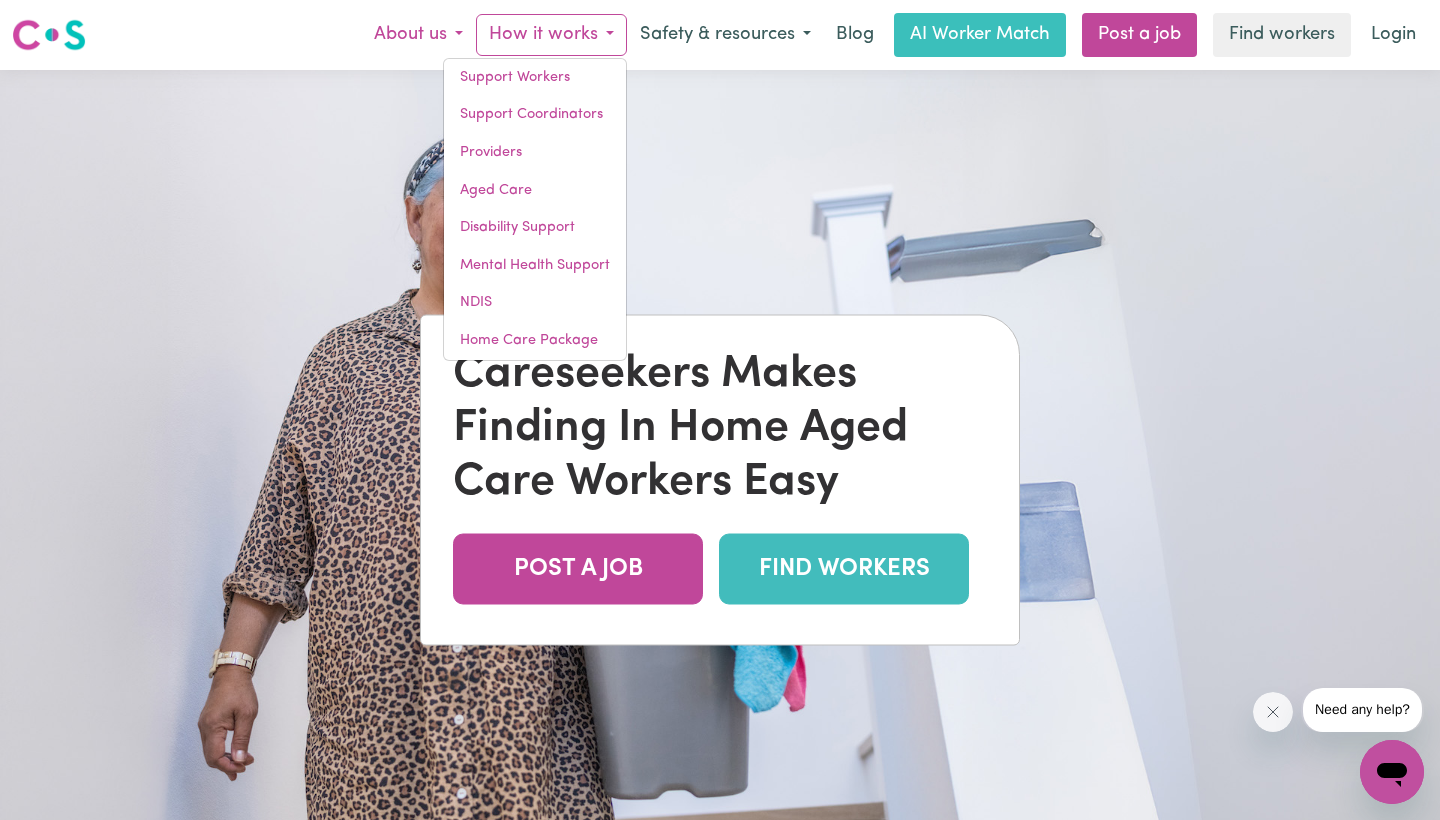 click on "About us" at bounding box center [418, 35] 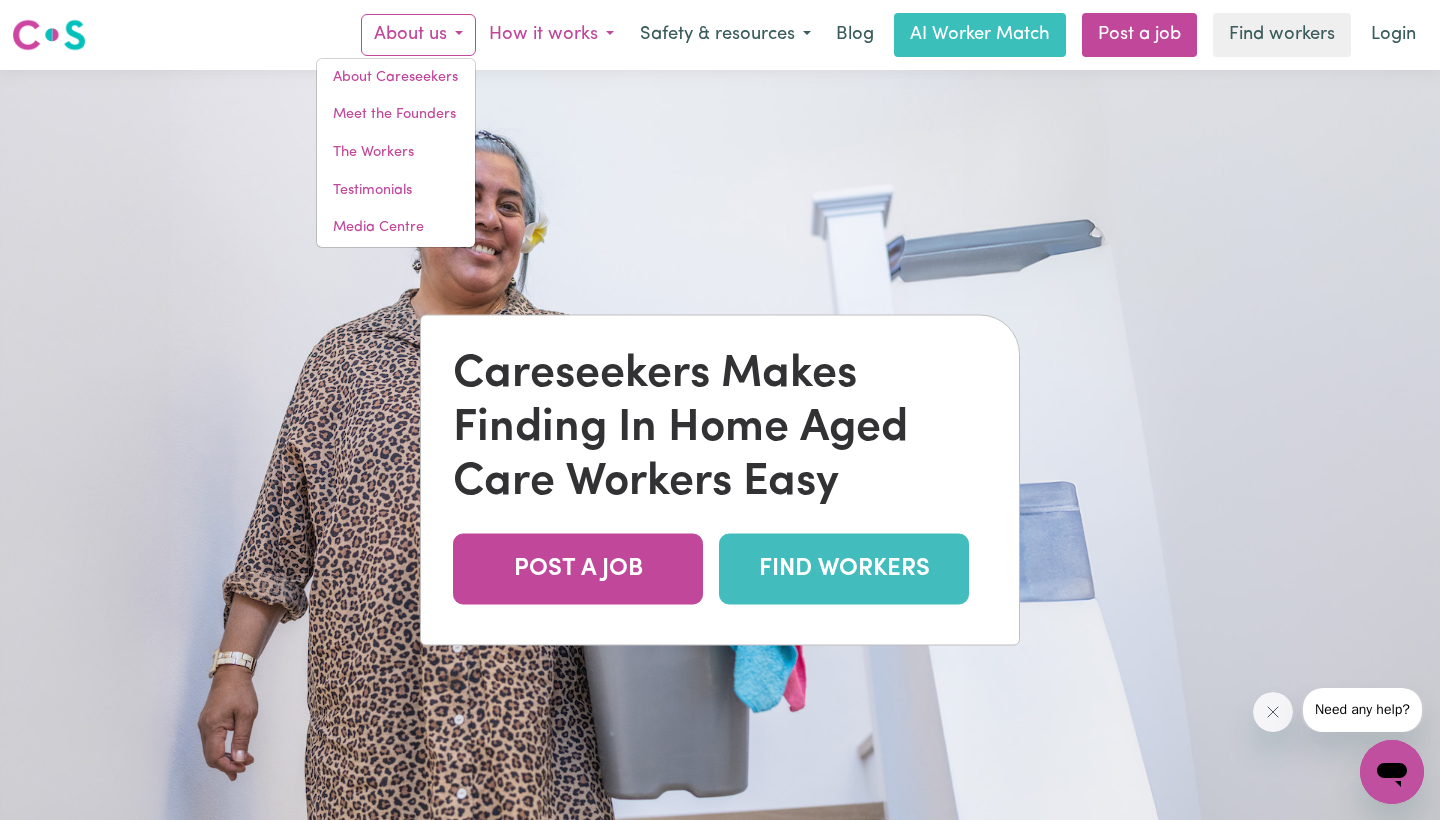 click on "How it works" at bounding box center [551, 35] 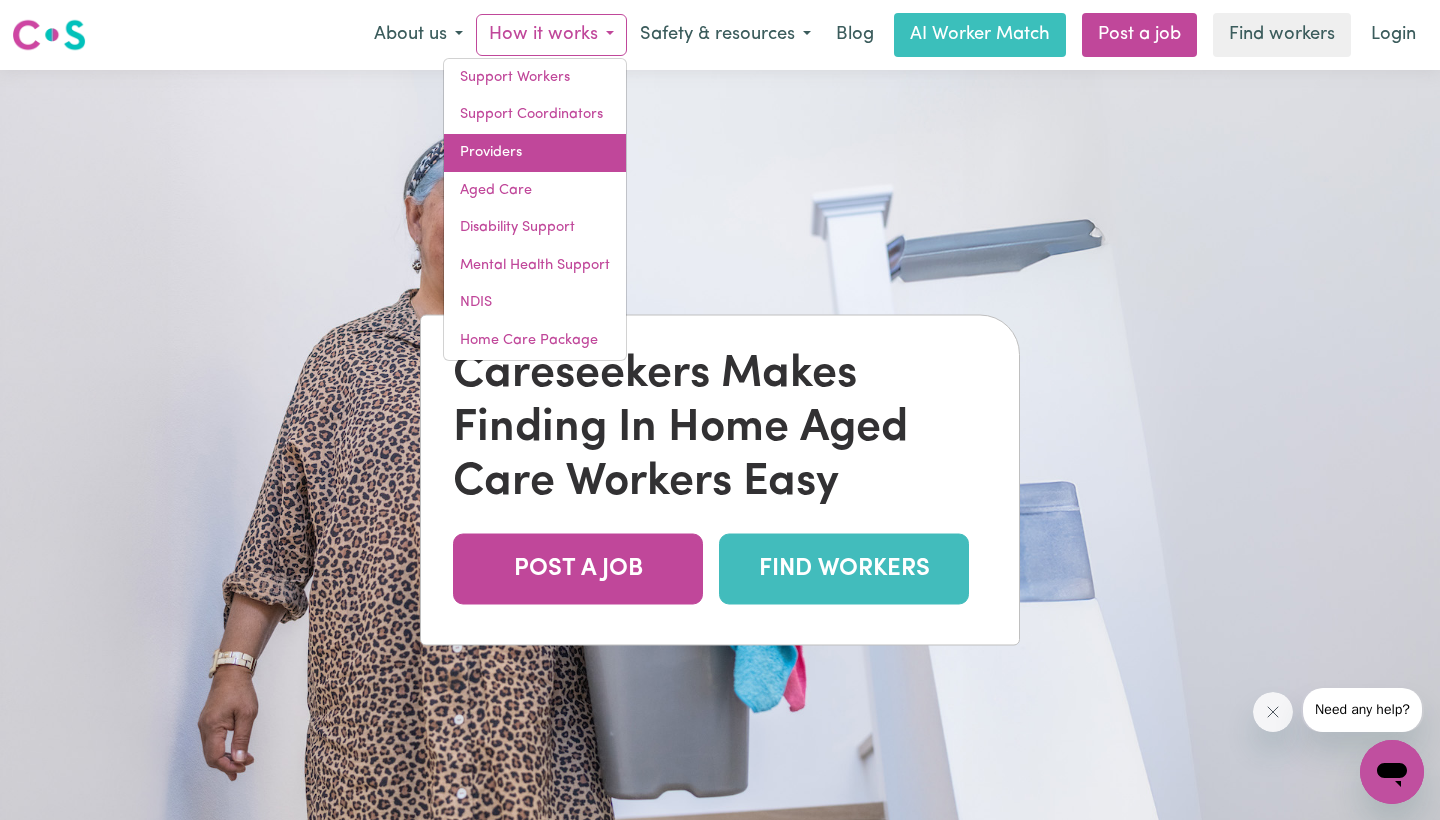 click on "Providers" at bounding box center (535, 153) 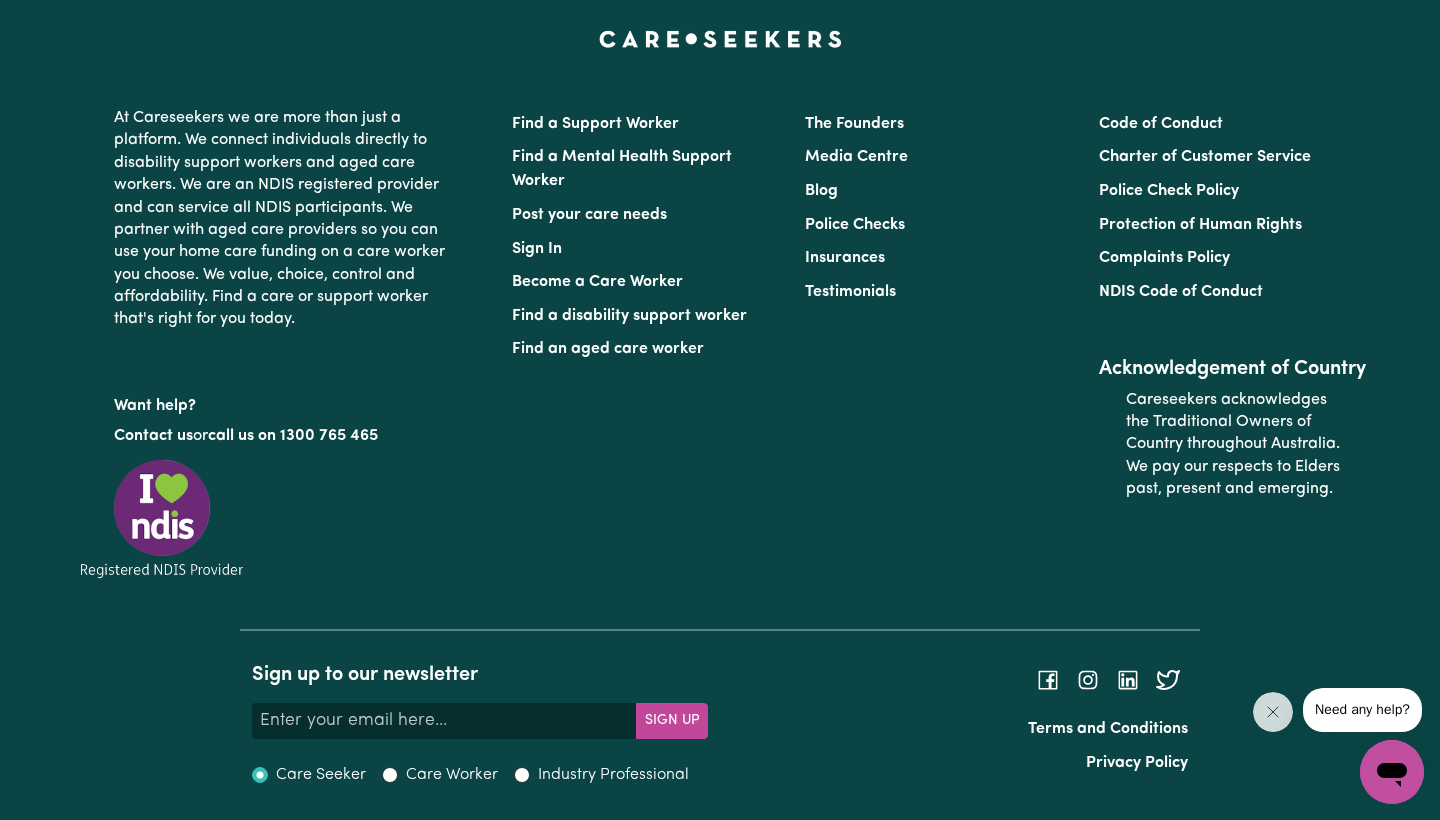 scroll, scrollTop: 8717, scrollLeft: 0, axis: vertical 